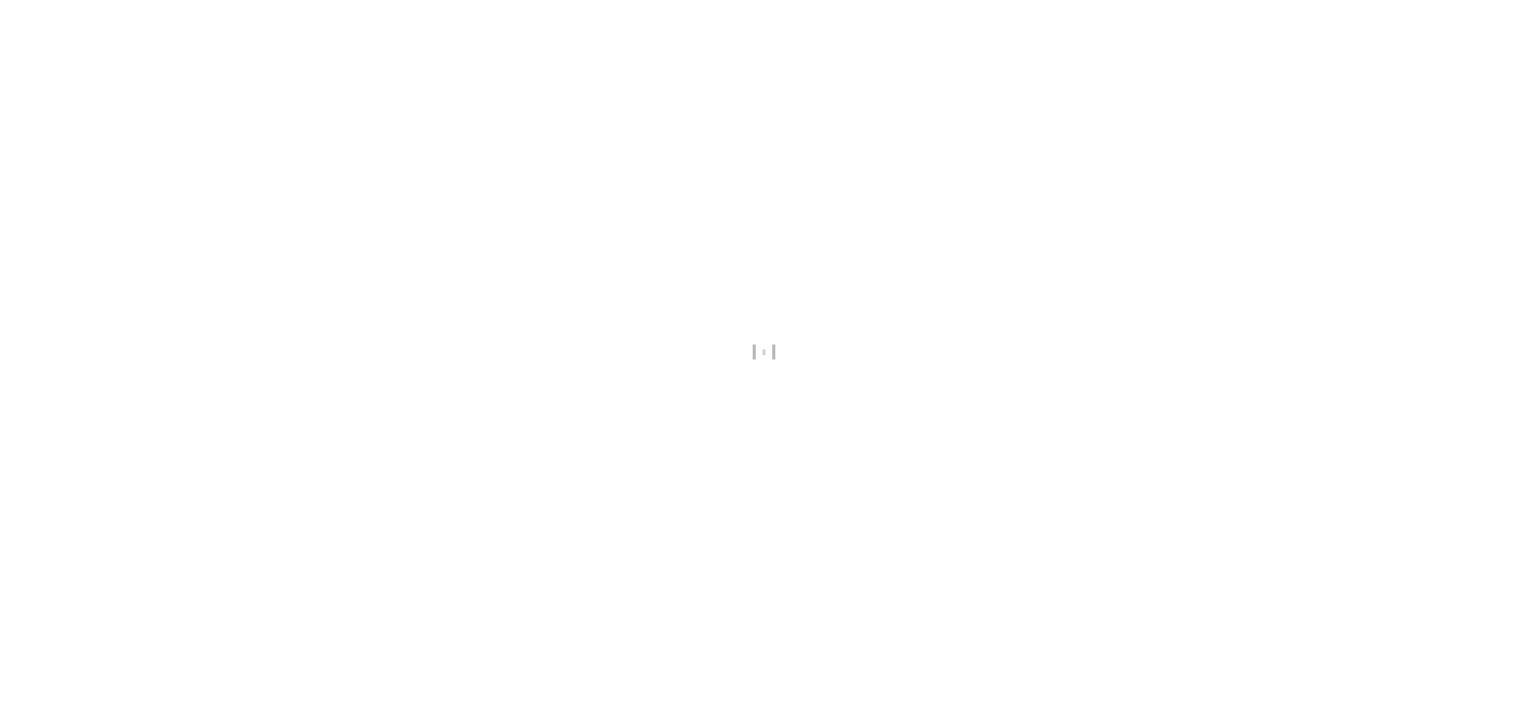 scroll, scrollTop: 0, scrollLeft: 0, axis: both 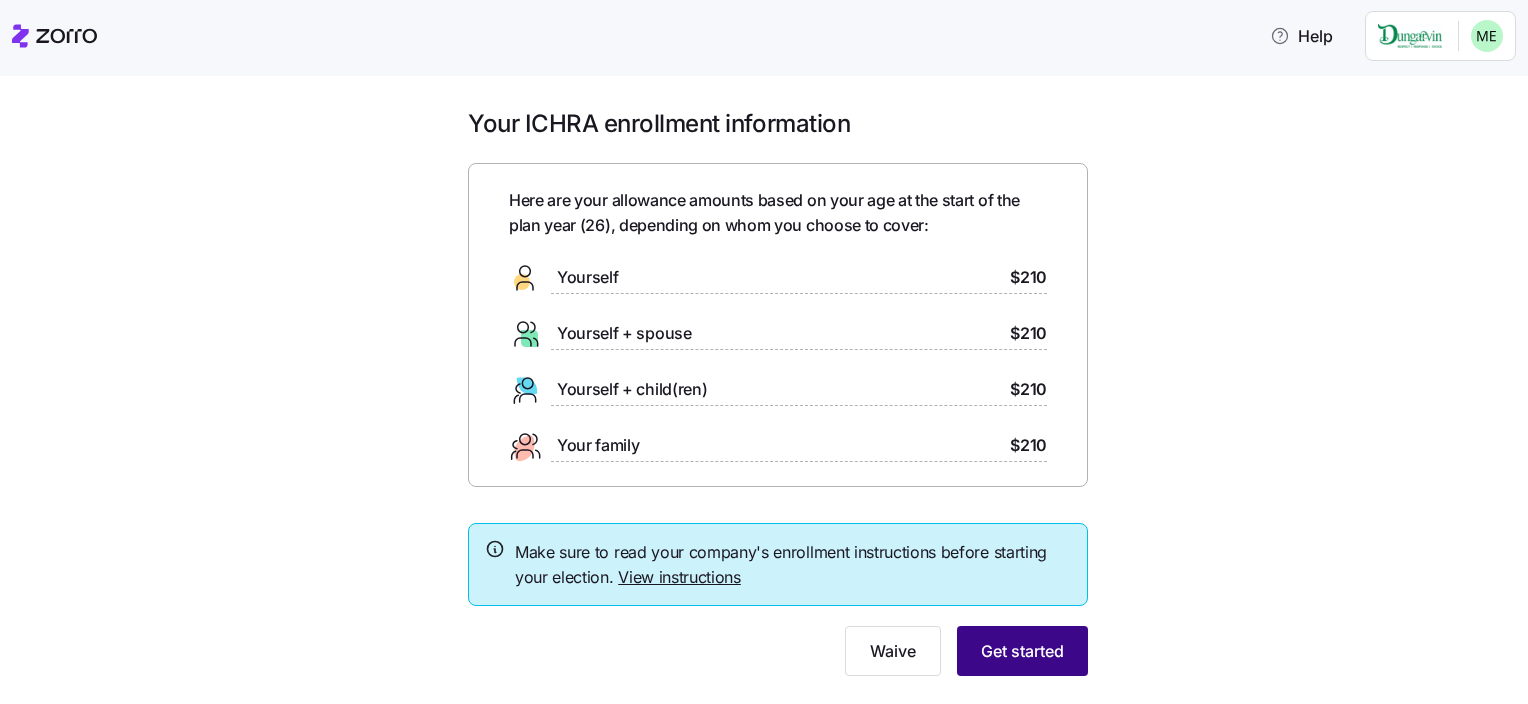 click on "Get started" at bounding box center [1022, 651] 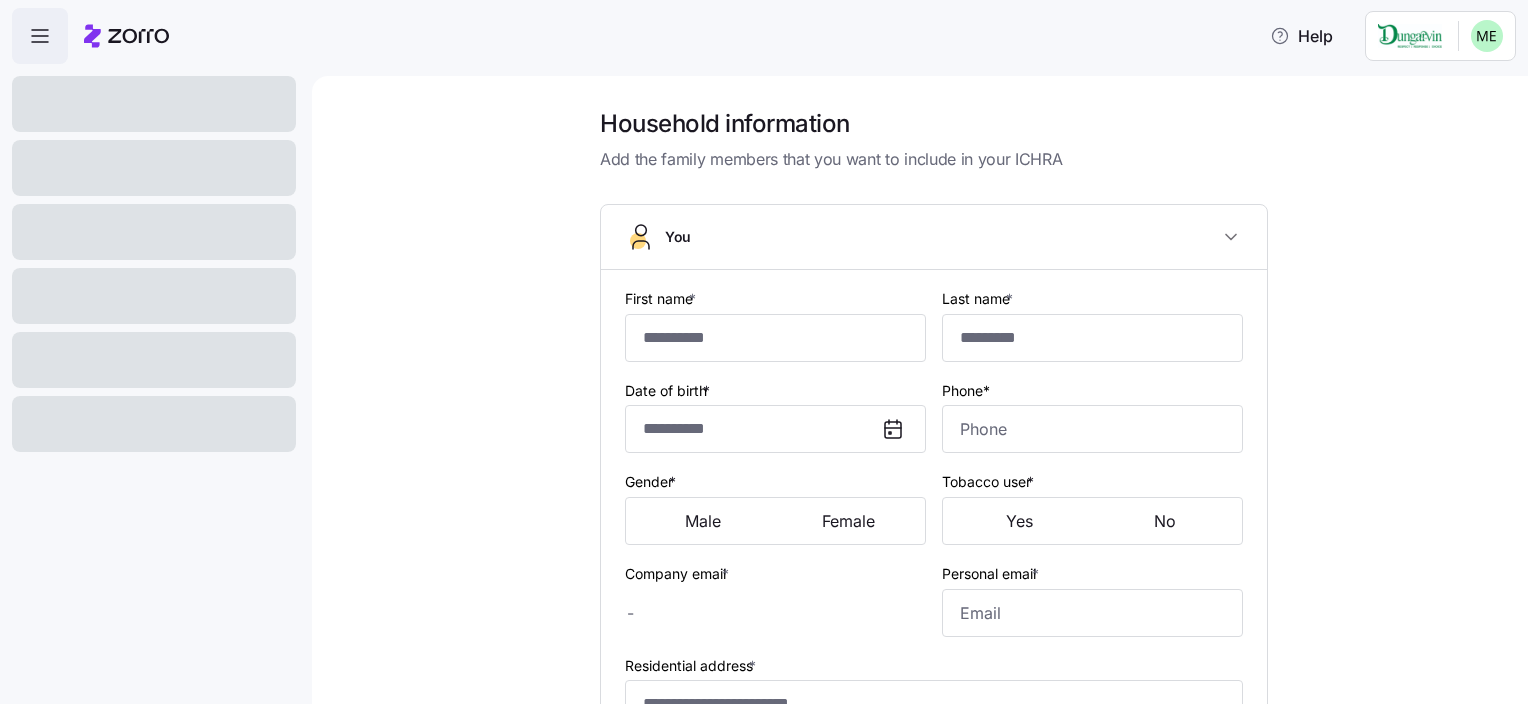 type on "*******" 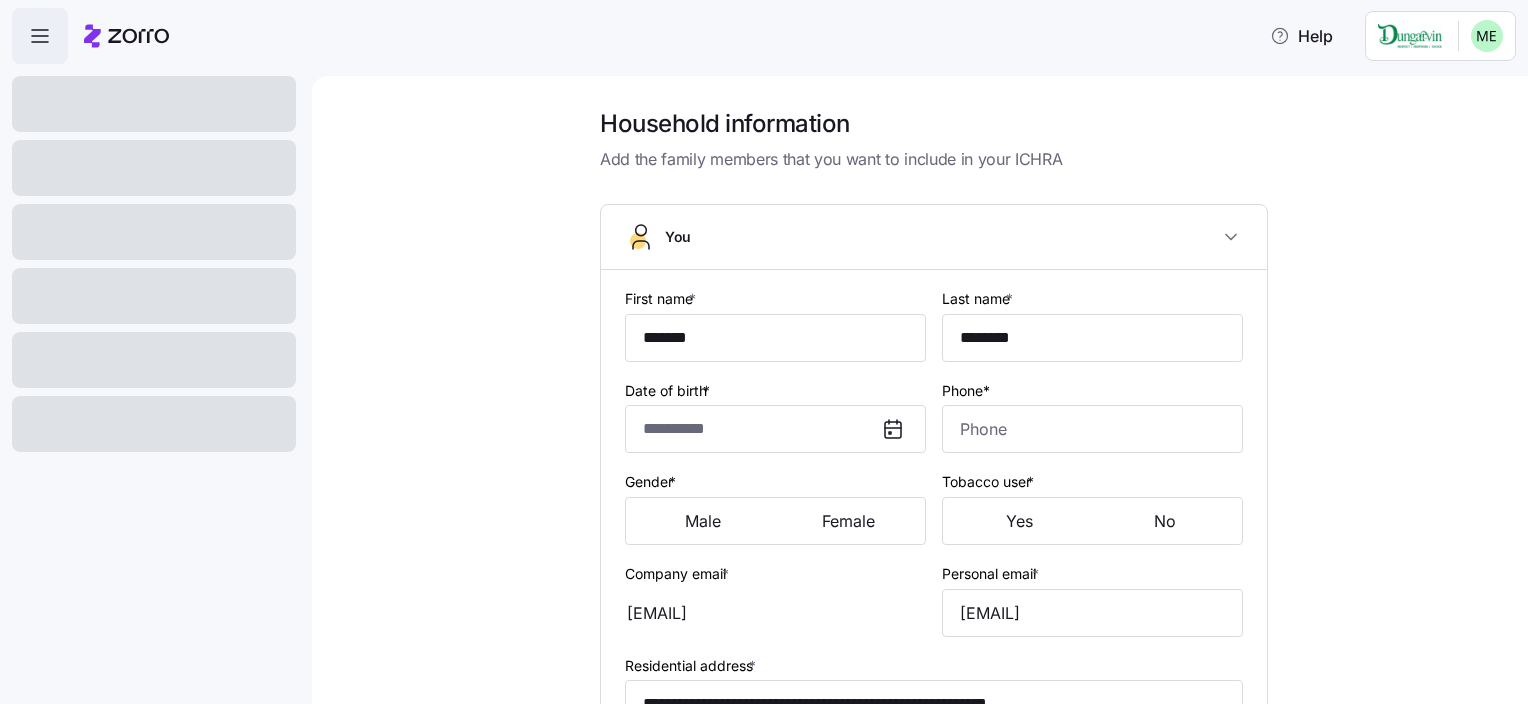 type on "**********" 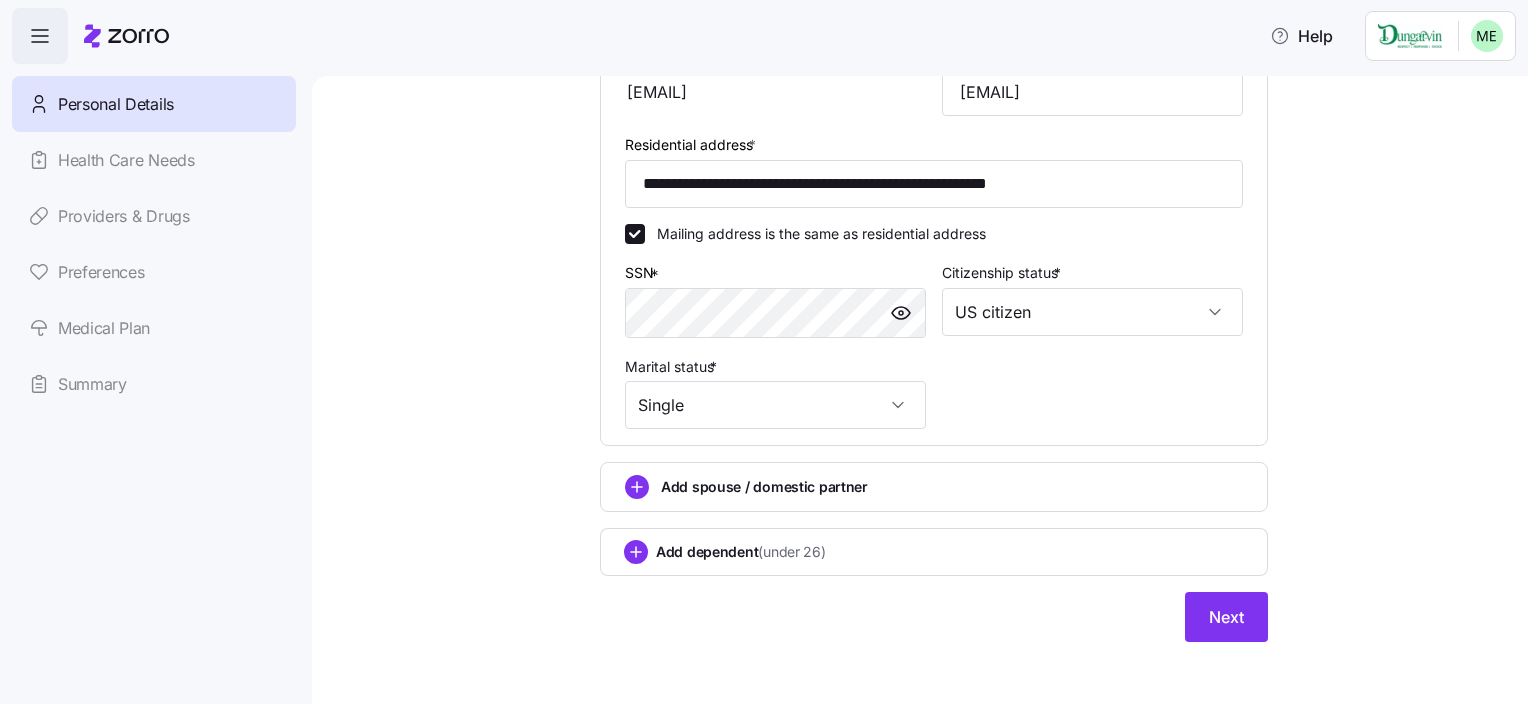 scroll, scrollTop: 614, scrollLeft: 0, axis: vertical 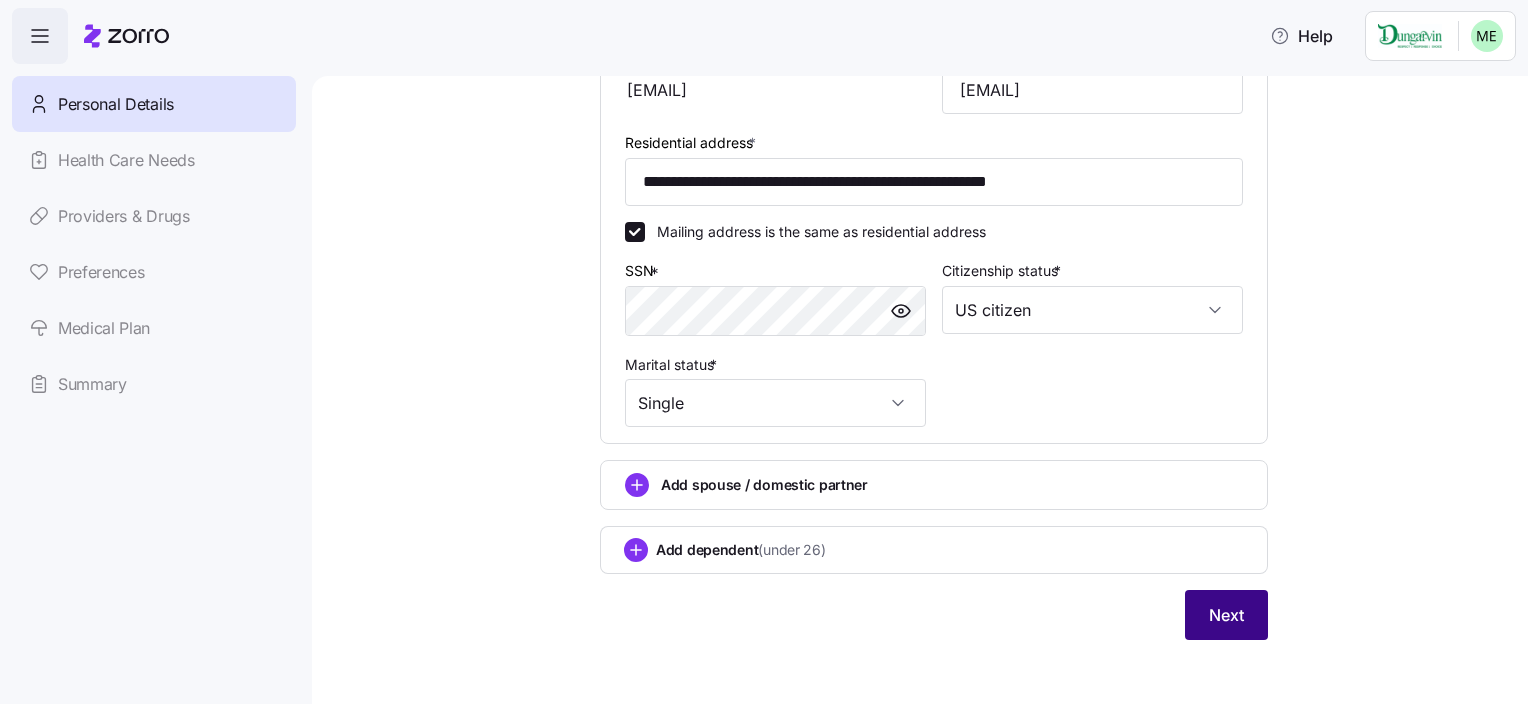 click on "Next" at bounding box center (1226, 615) 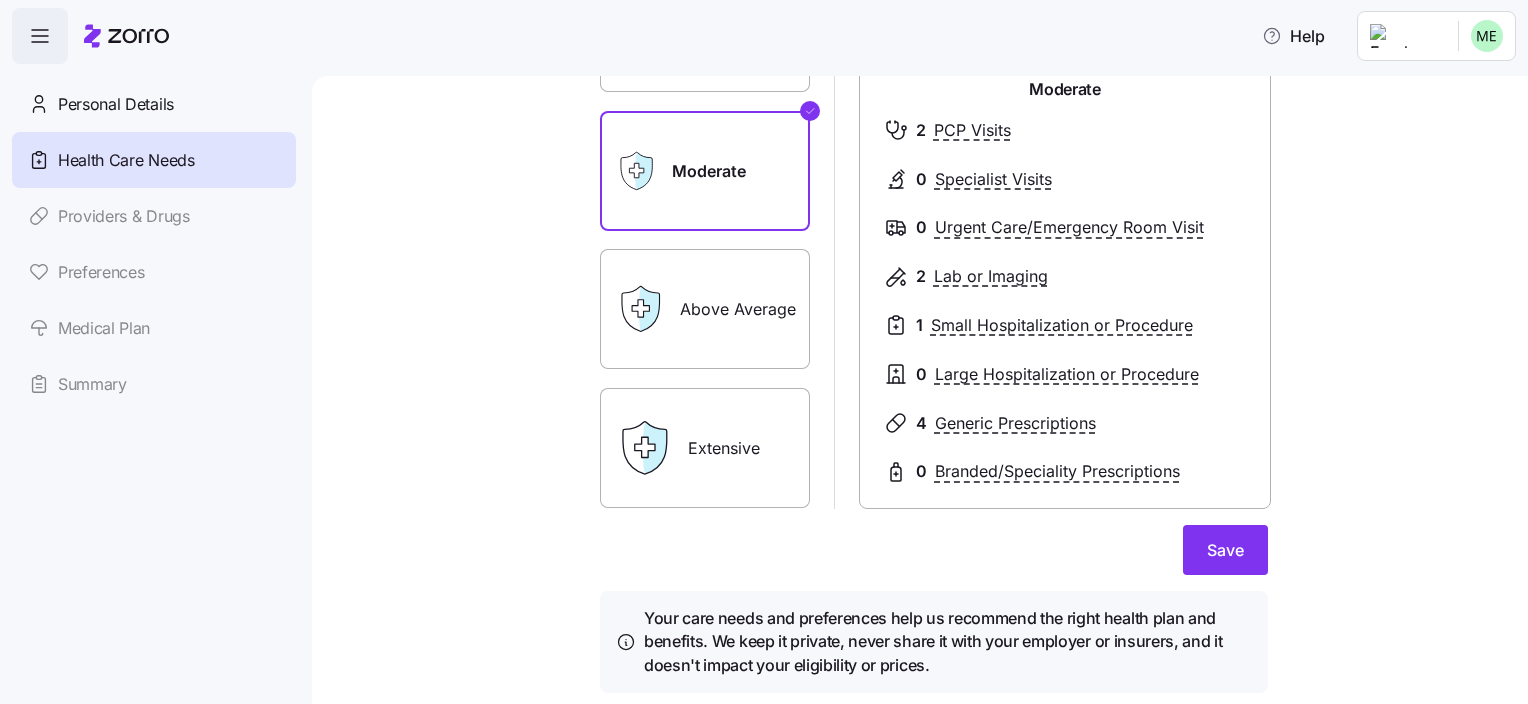 scroll, scrollTop: 246, scrollLeft: 0, axis: vertical 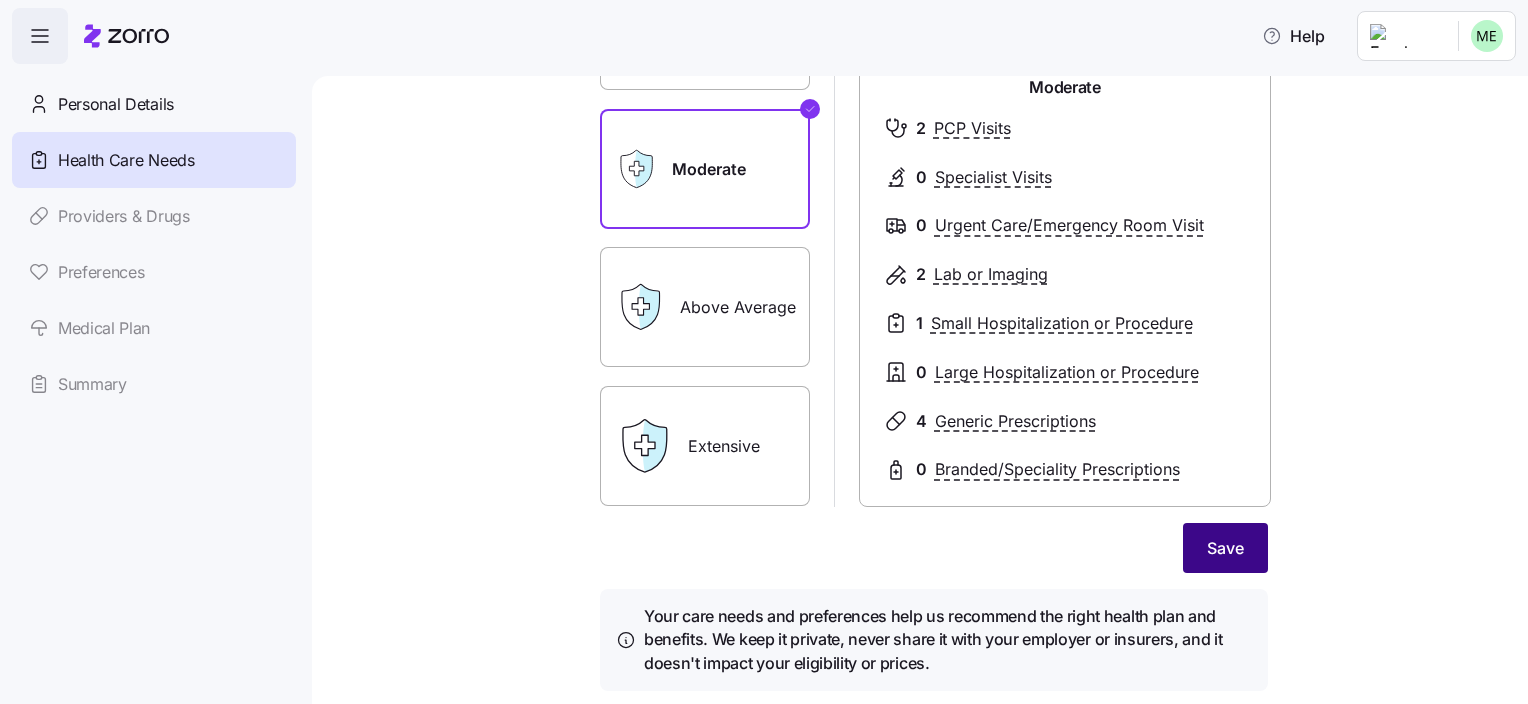 click on "Save" at bounding box center (1225, 548) 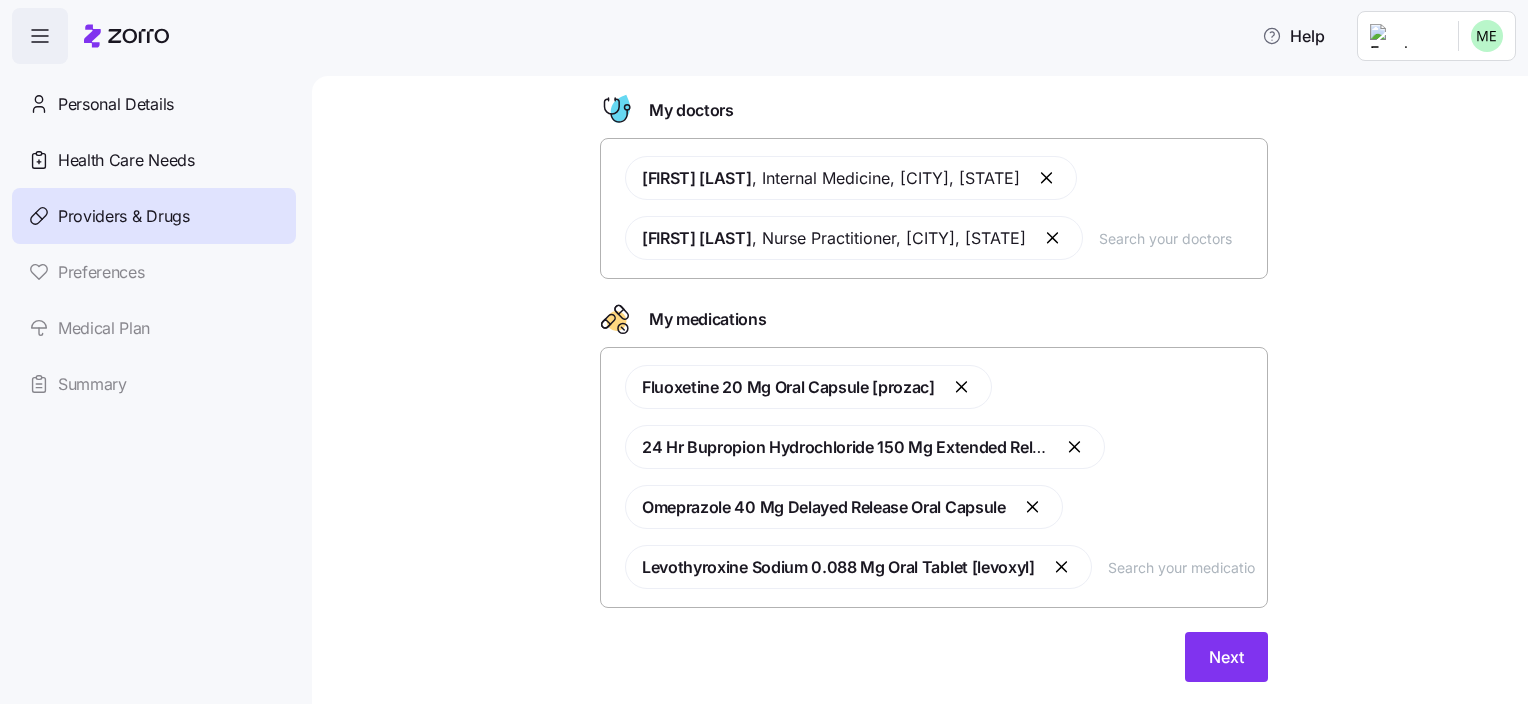 scroll, scrollTop: 119, scrollLeft: 0, axis: vertical 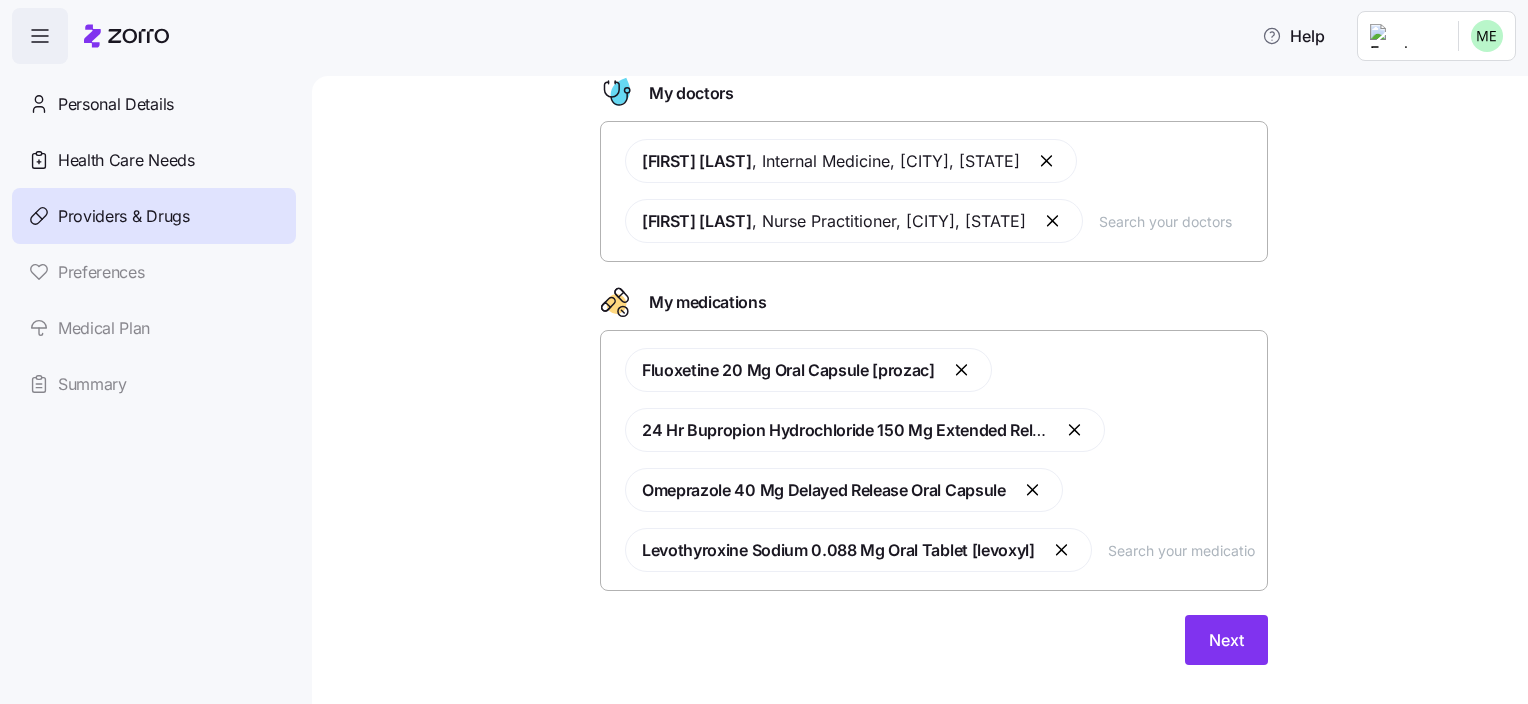 click at bounding box center [1034, 490] 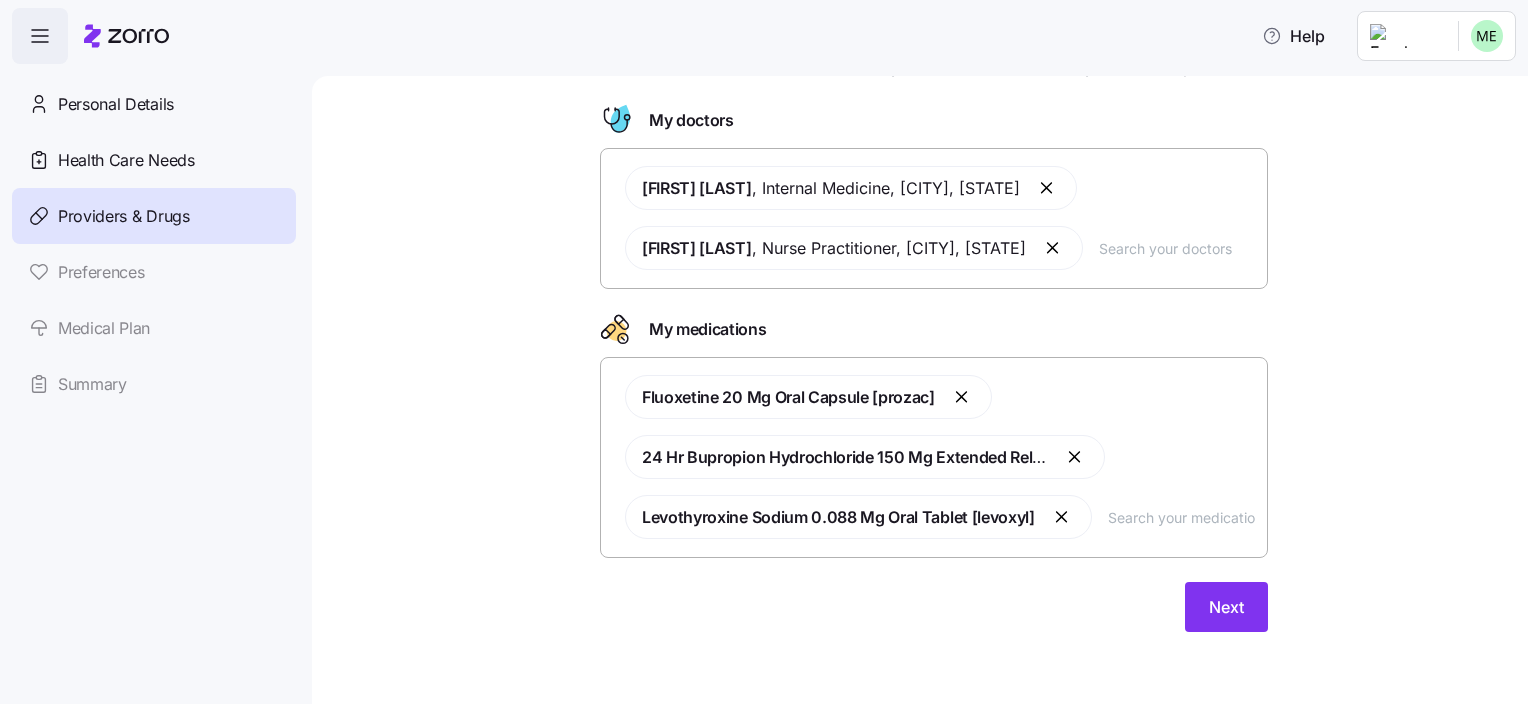 scroll, scrollTop: 91, scrollLeft: 0, axis: vertical 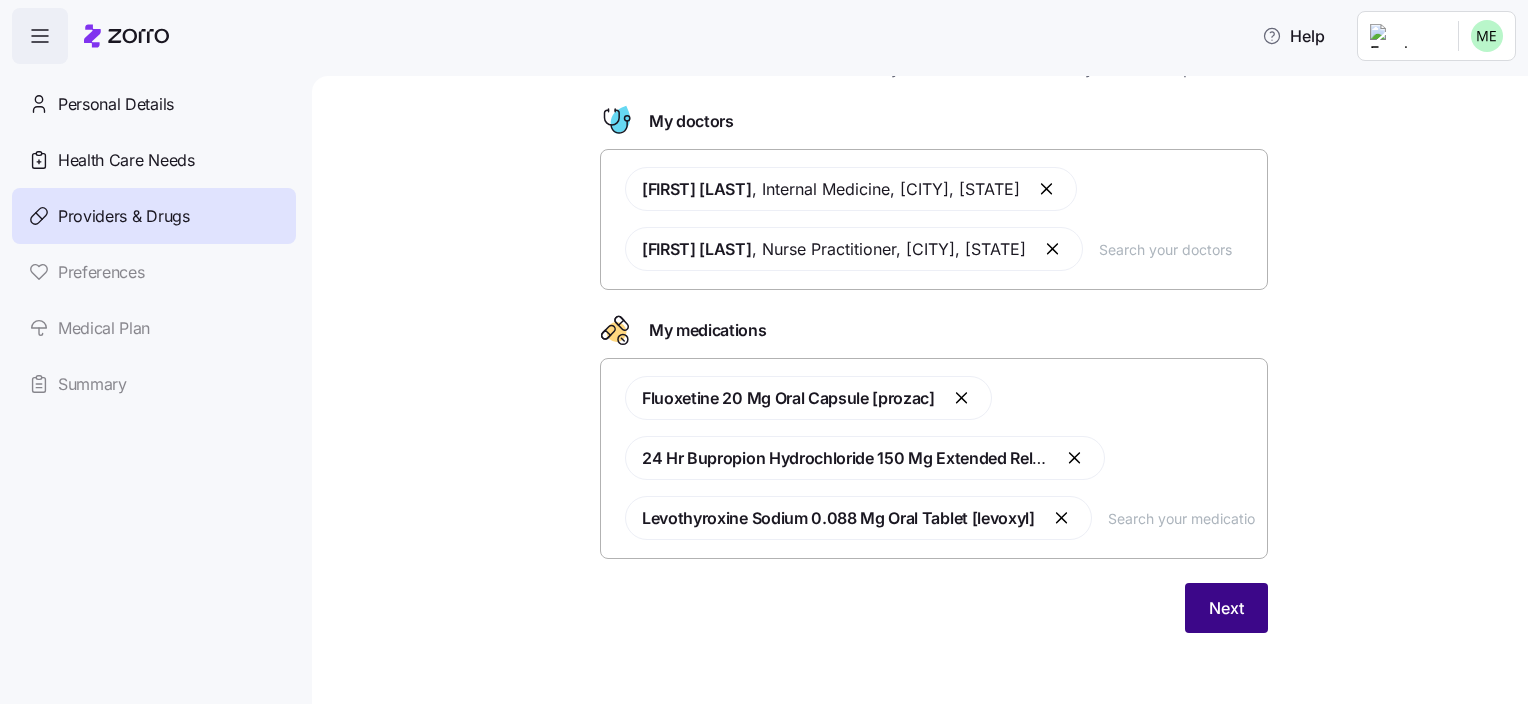 click on "Next" at bounding box center [1226, 608] 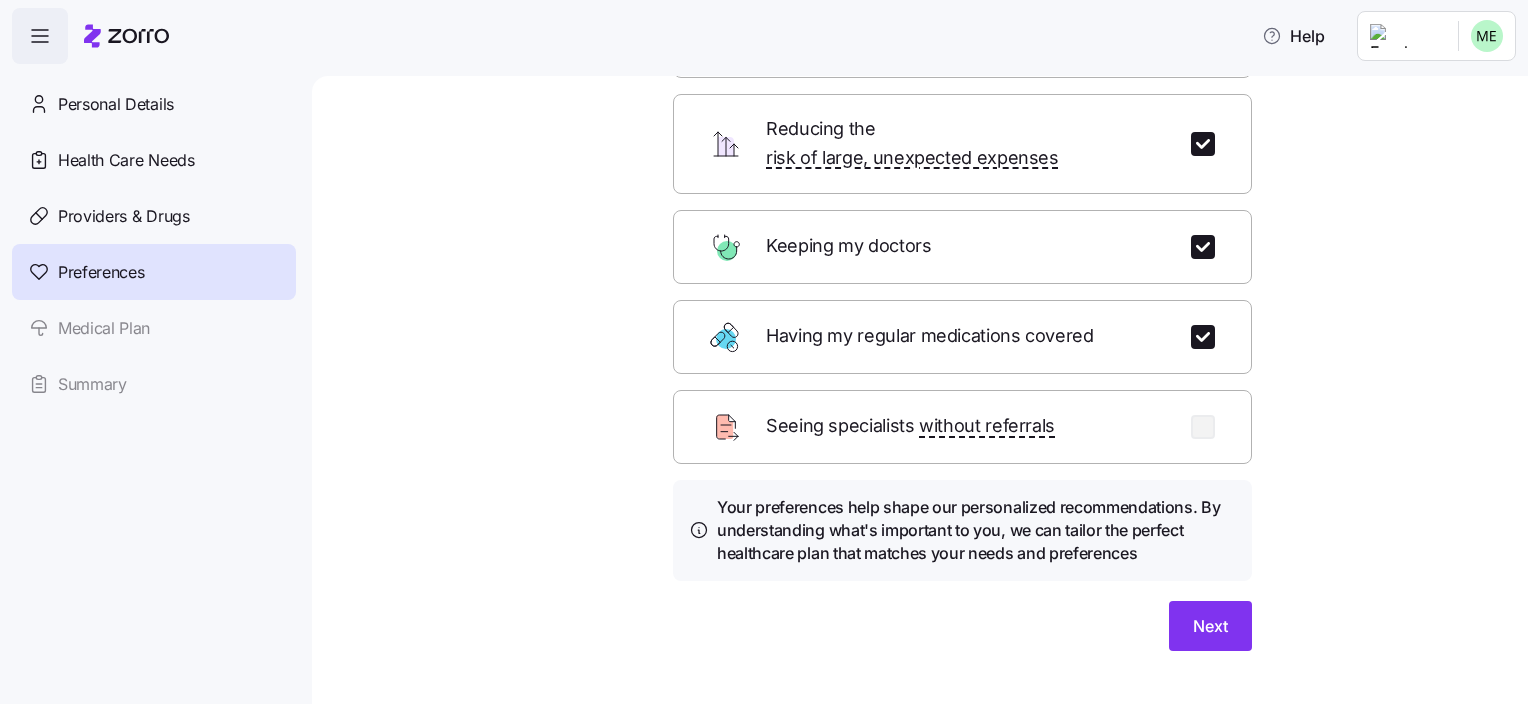 scroll, scrollTop: 196, scrollLeft: 0, axis: vertical 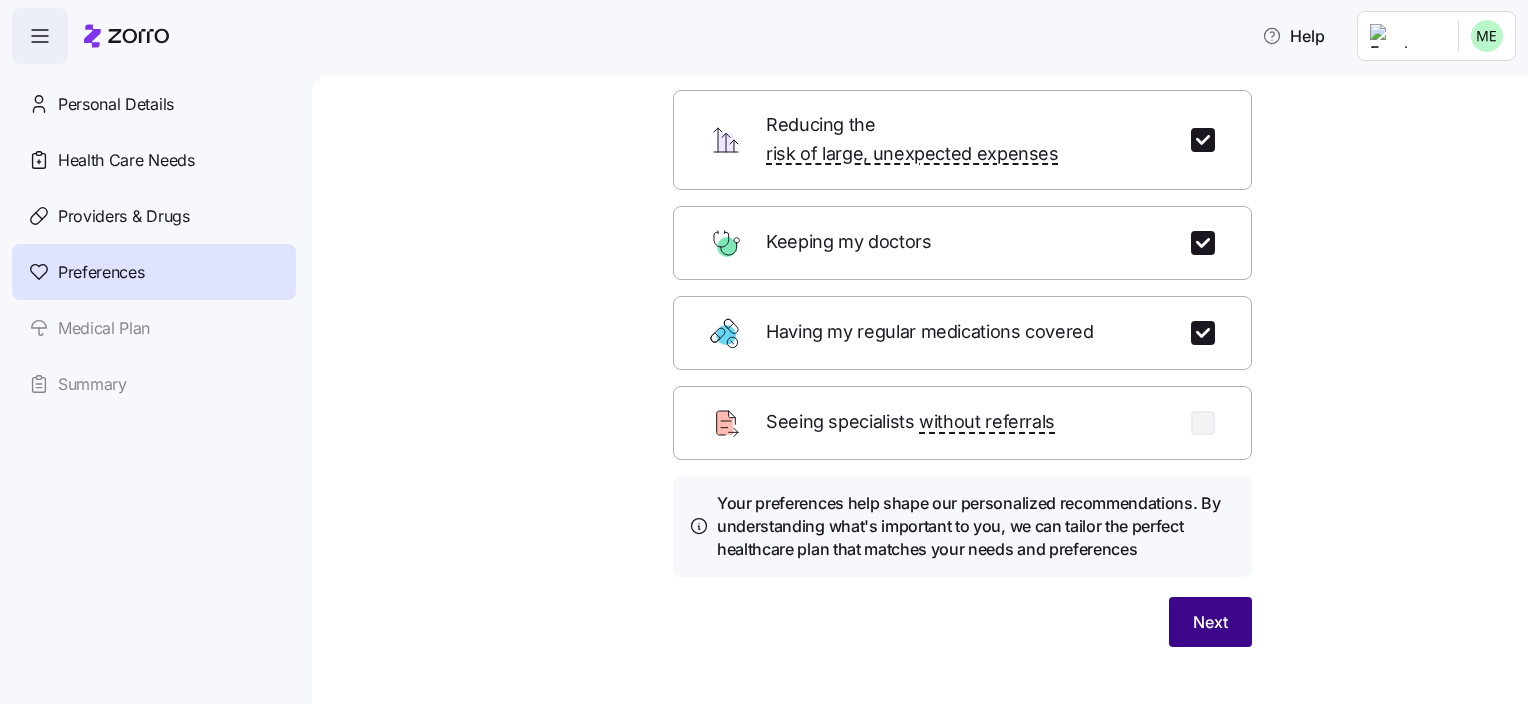 click on "Next" at bounding box center (1210, 622) 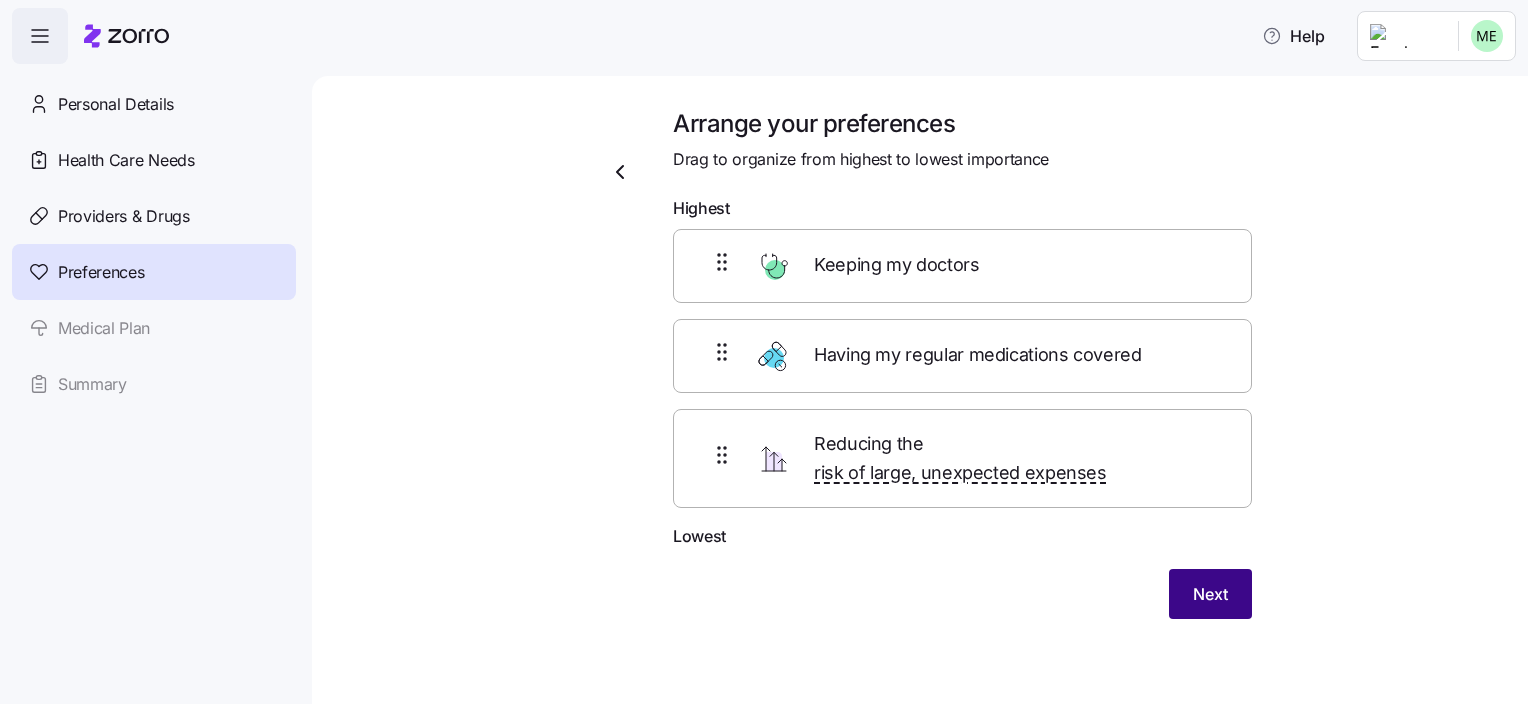 click on "Next" at bounding box center (1210, 594) 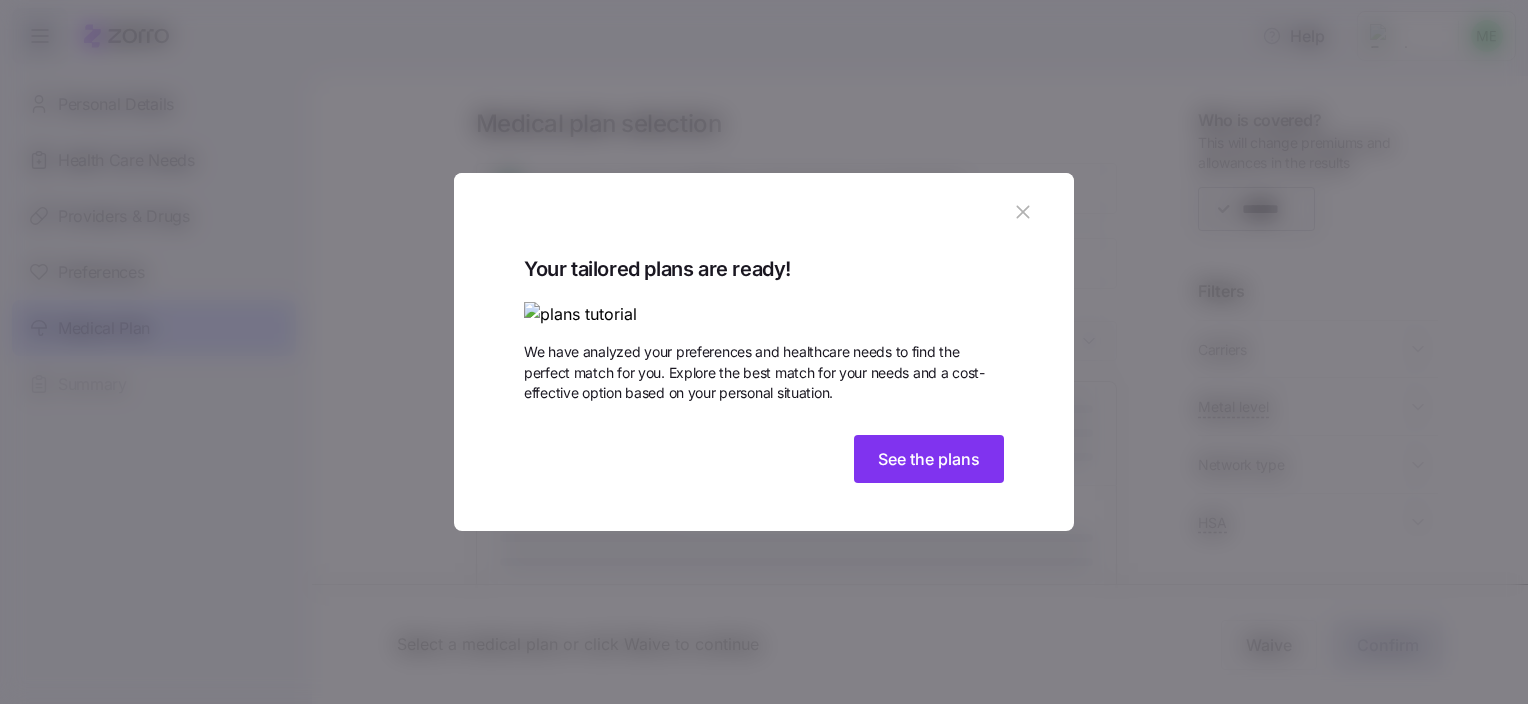 click 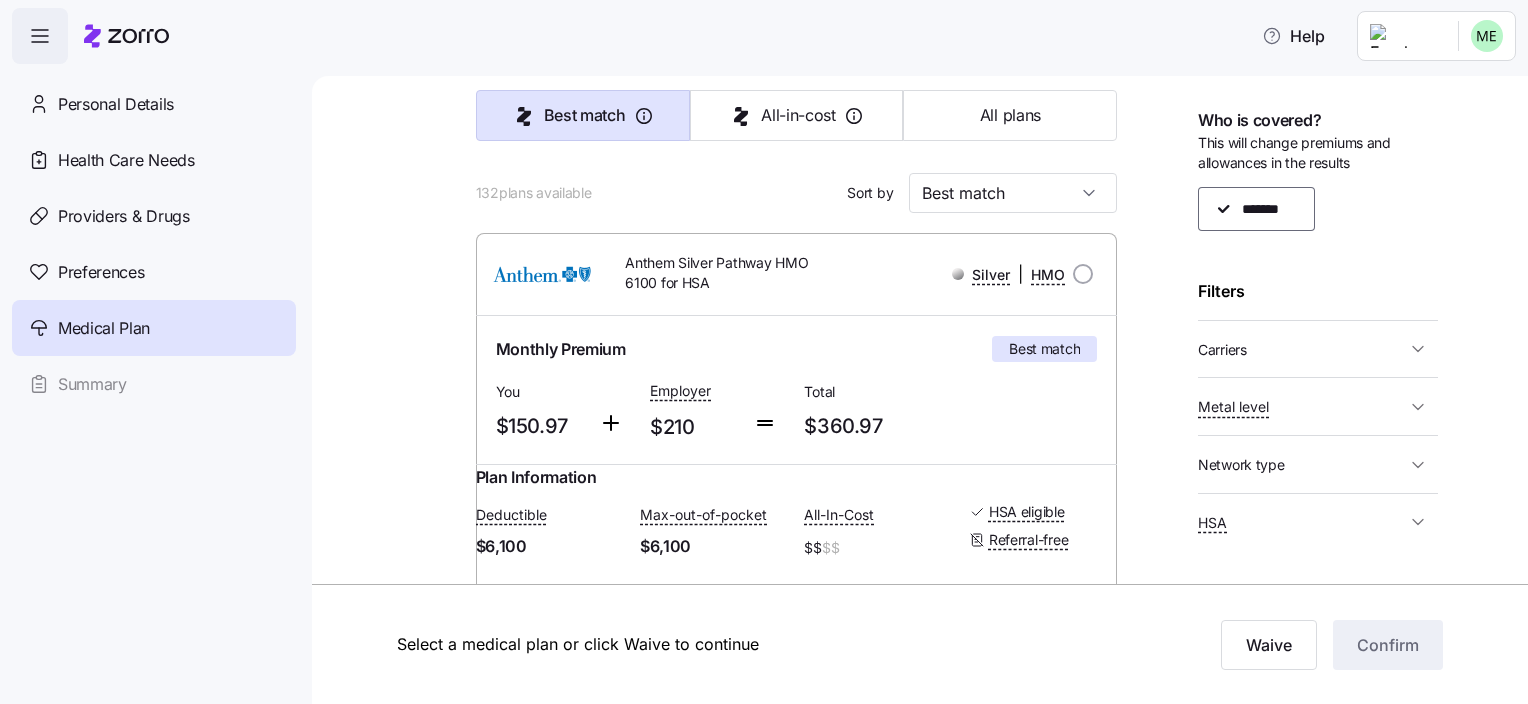 scroll, scrollTop: 148, scrollLeft: 0, axis: vertical 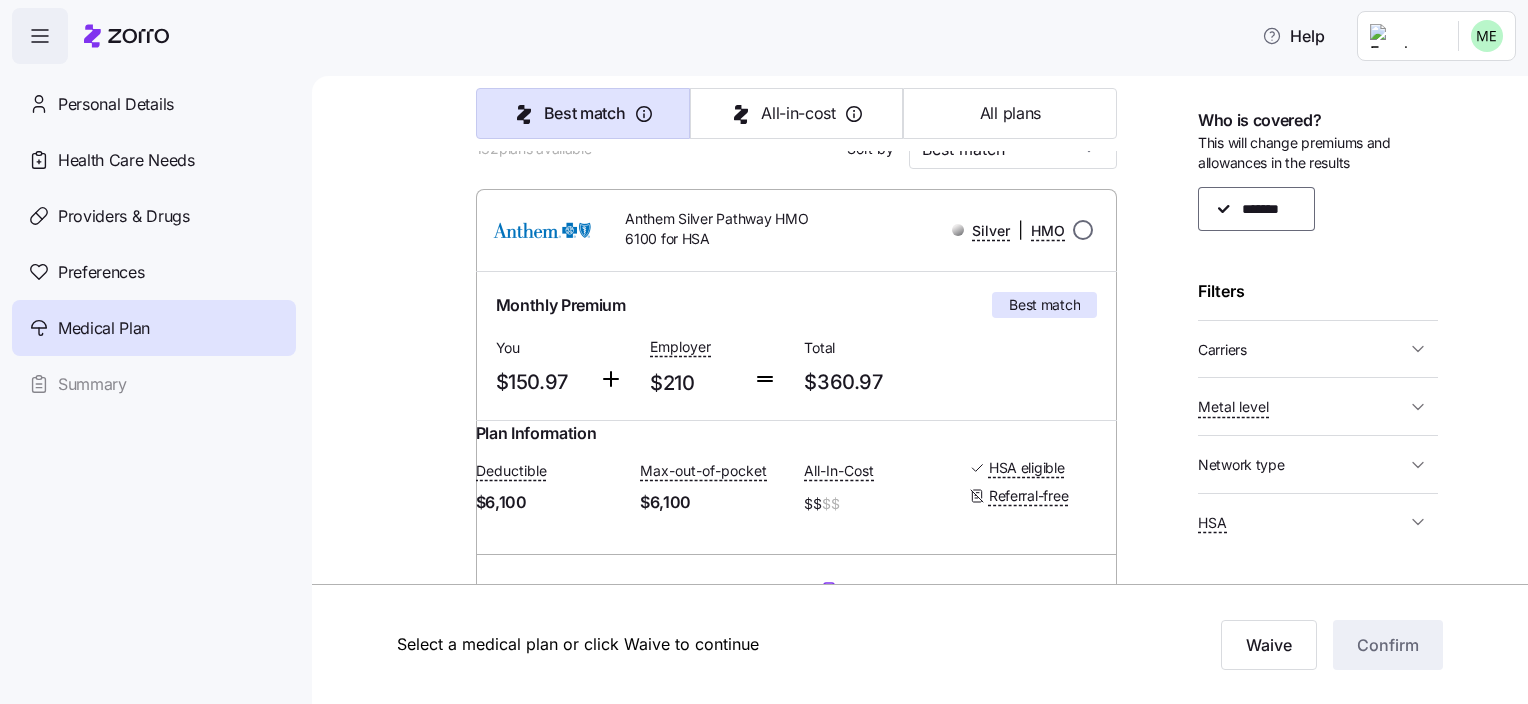click at bounding box center (1083, 230) 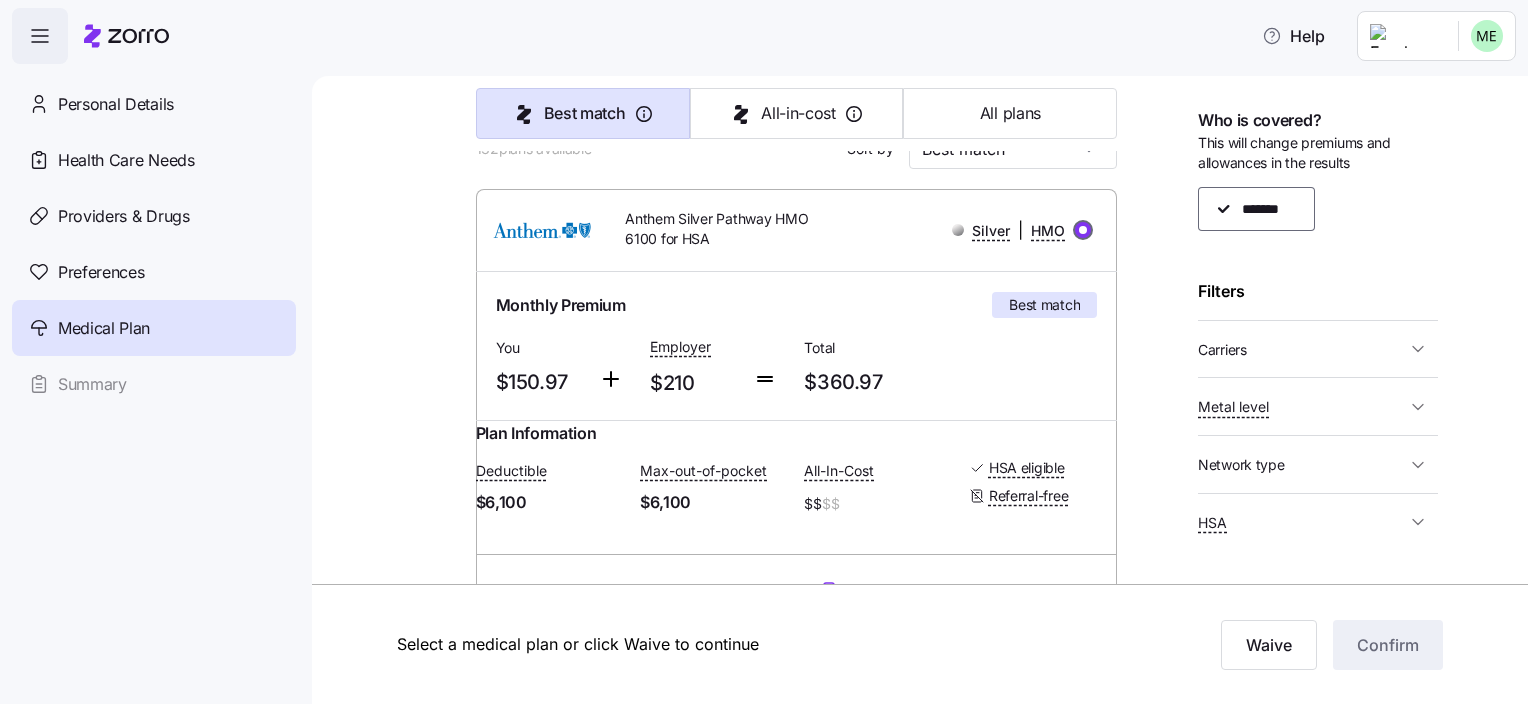 radio on "true" 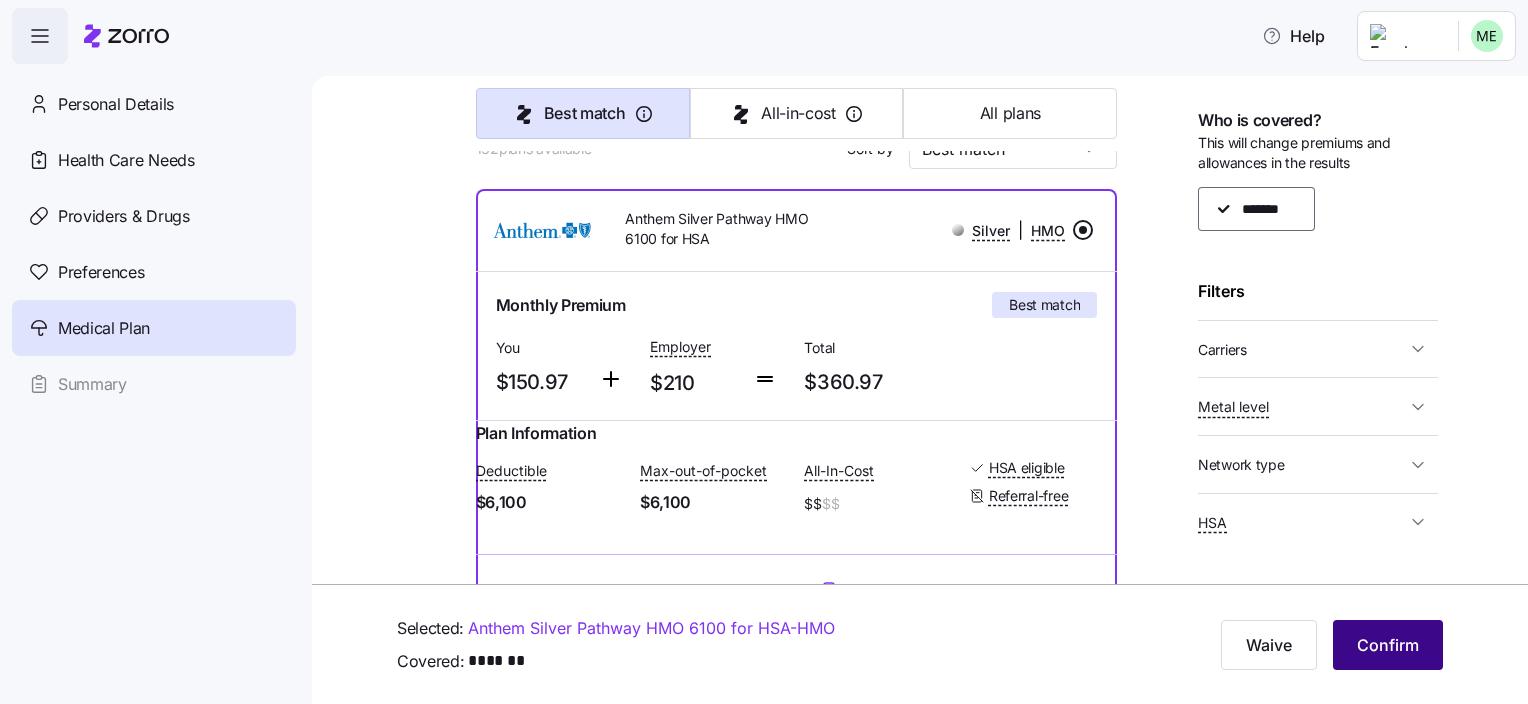 click on "Confirm" at bounding box center [1388, 645] 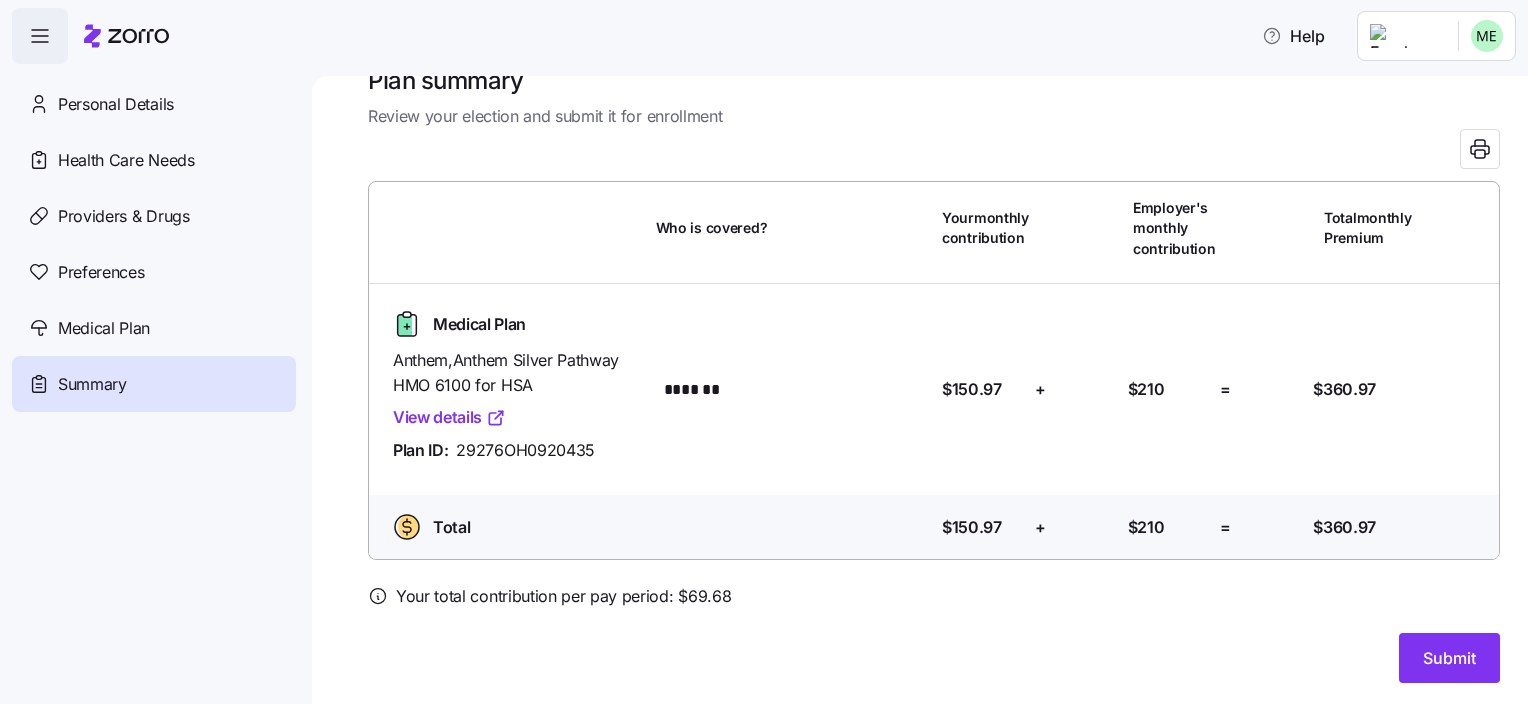 scroll, scrollTop: 45, scrollLeft: 0, axis: vertical 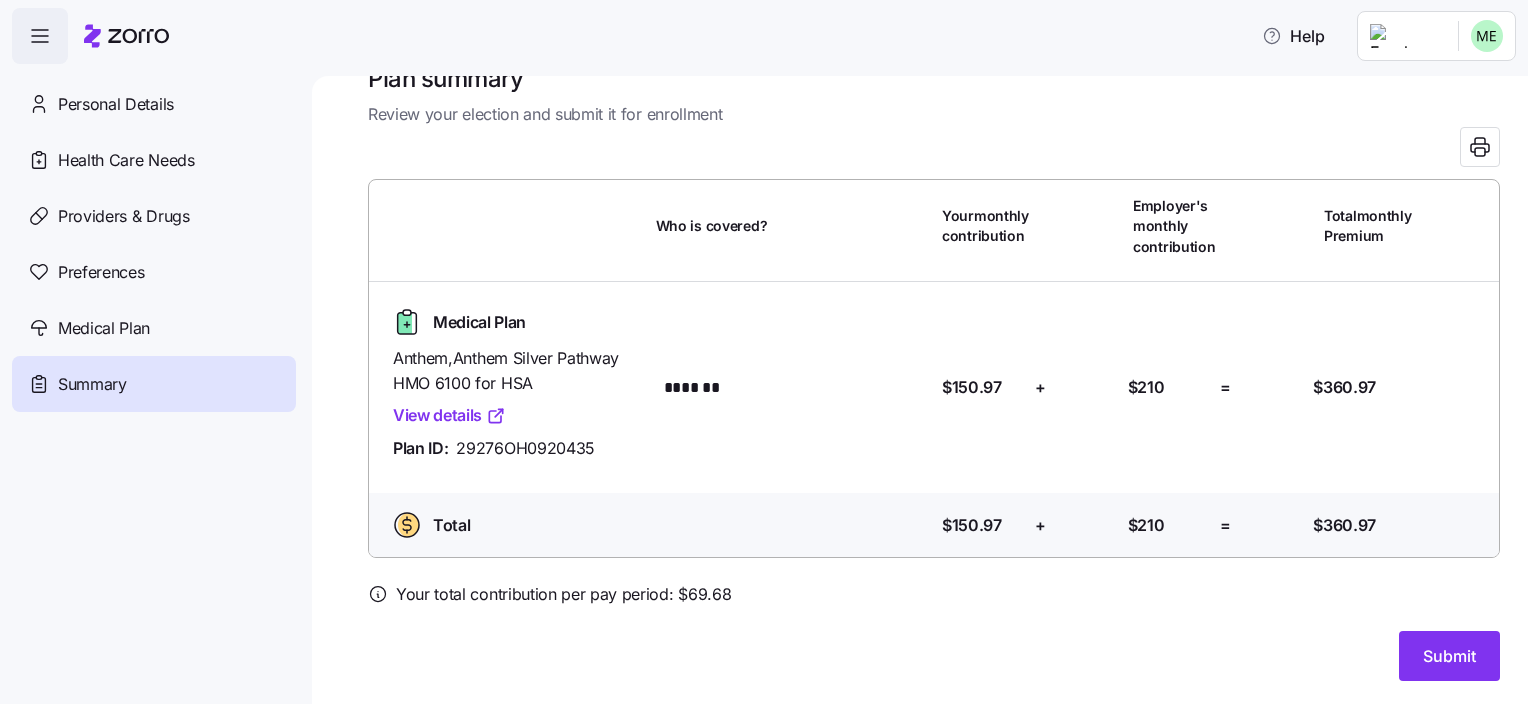 click on "View details" at bounding box center (449, 415) 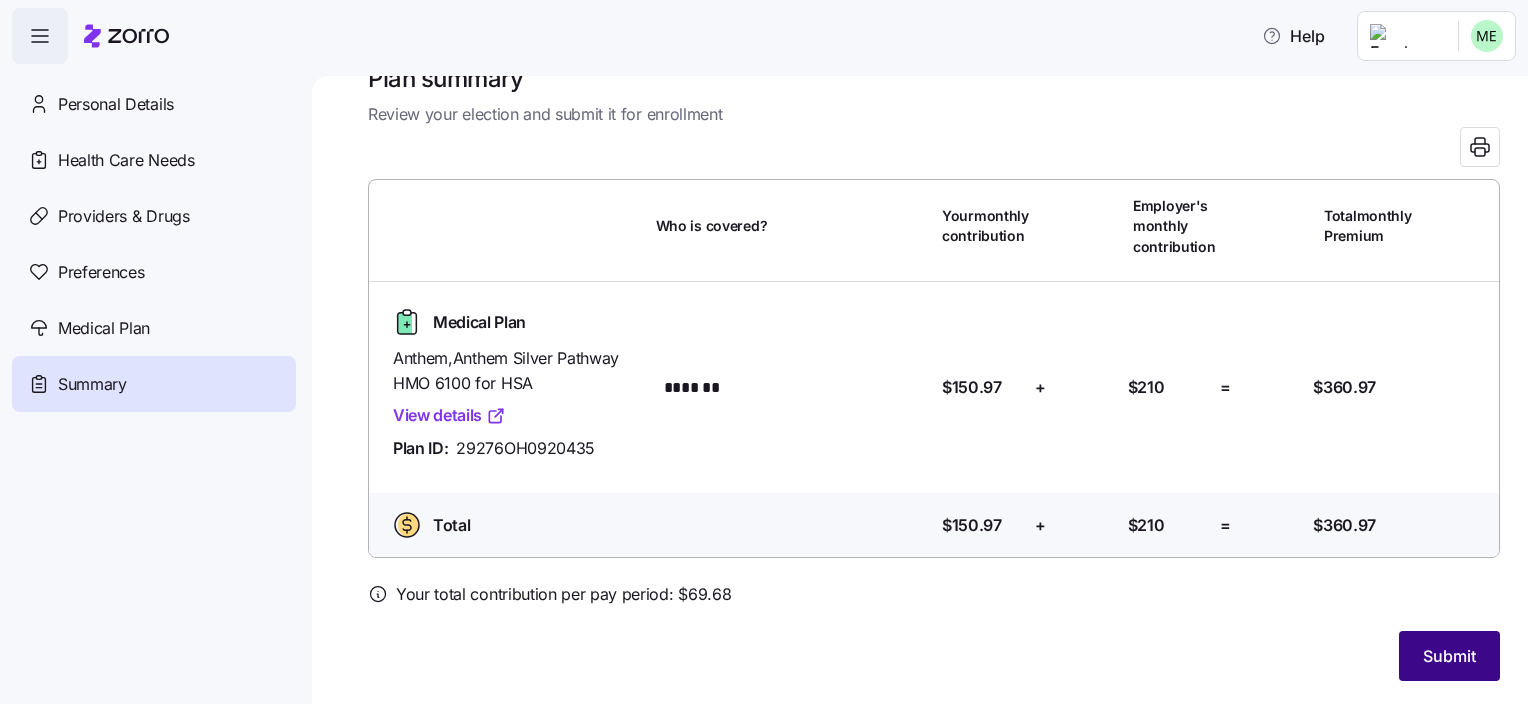 click on "Submit" at bounding box center (1449, 656) 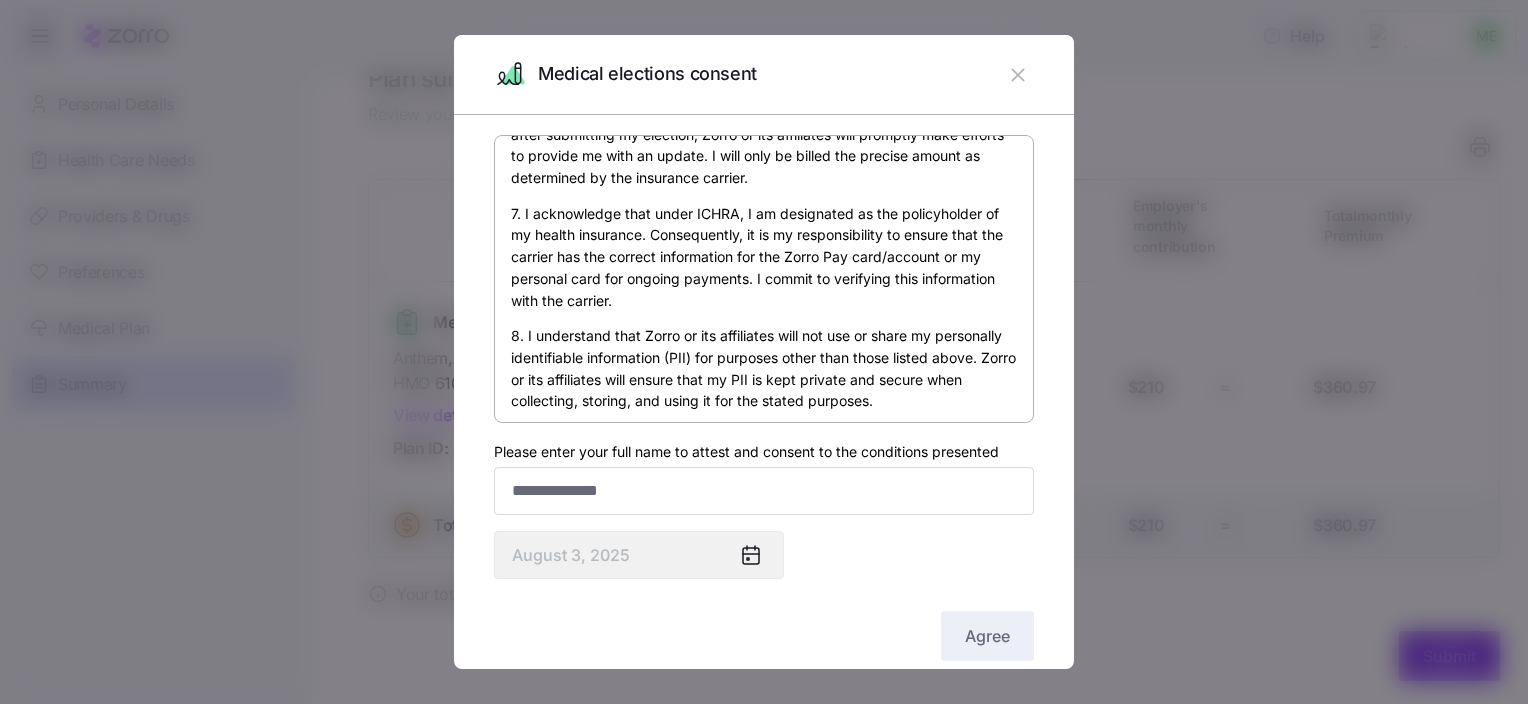 scroll, scrollTop: 1236, scrollLeft: 0, axis: vertical 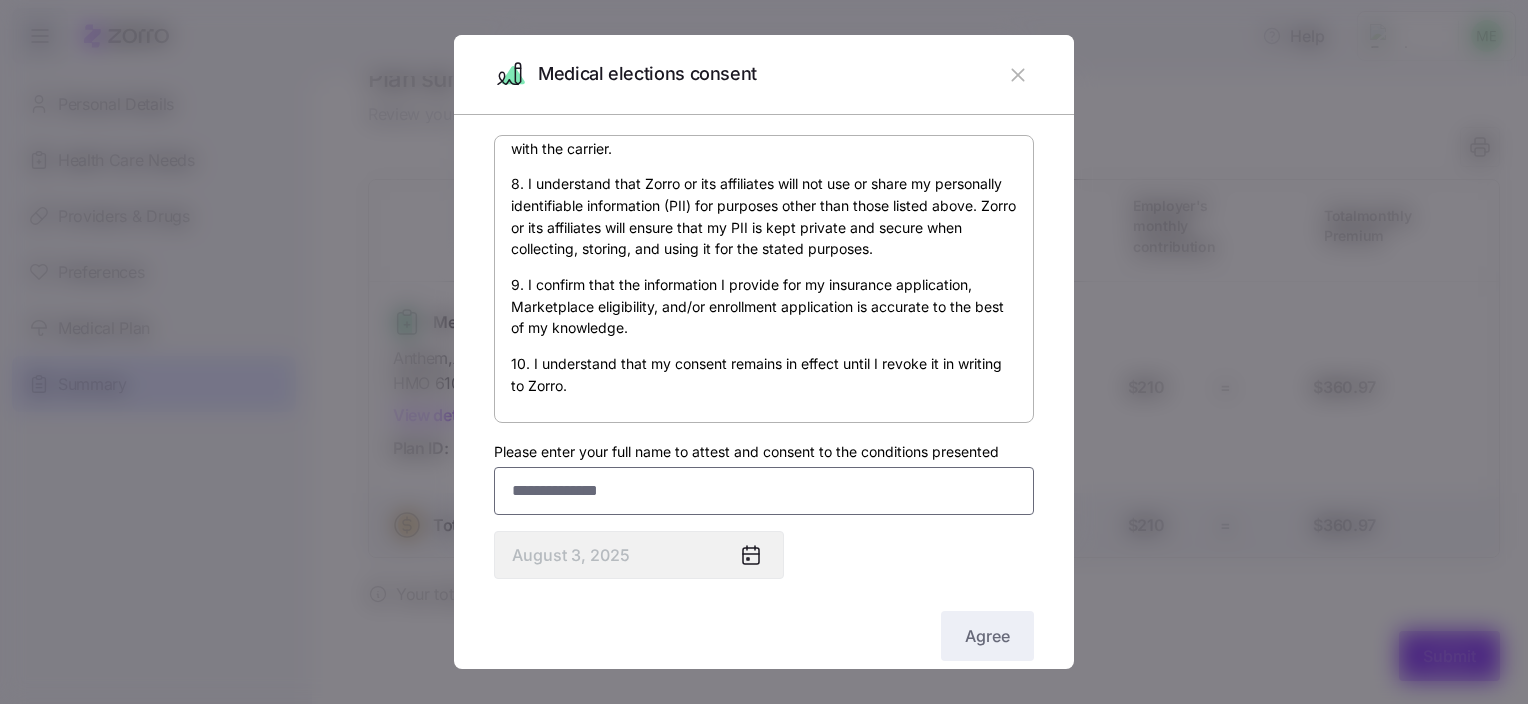 click on "Please enter your full name to attest and consent to the conditions presented" at bounding box center [764, 491] 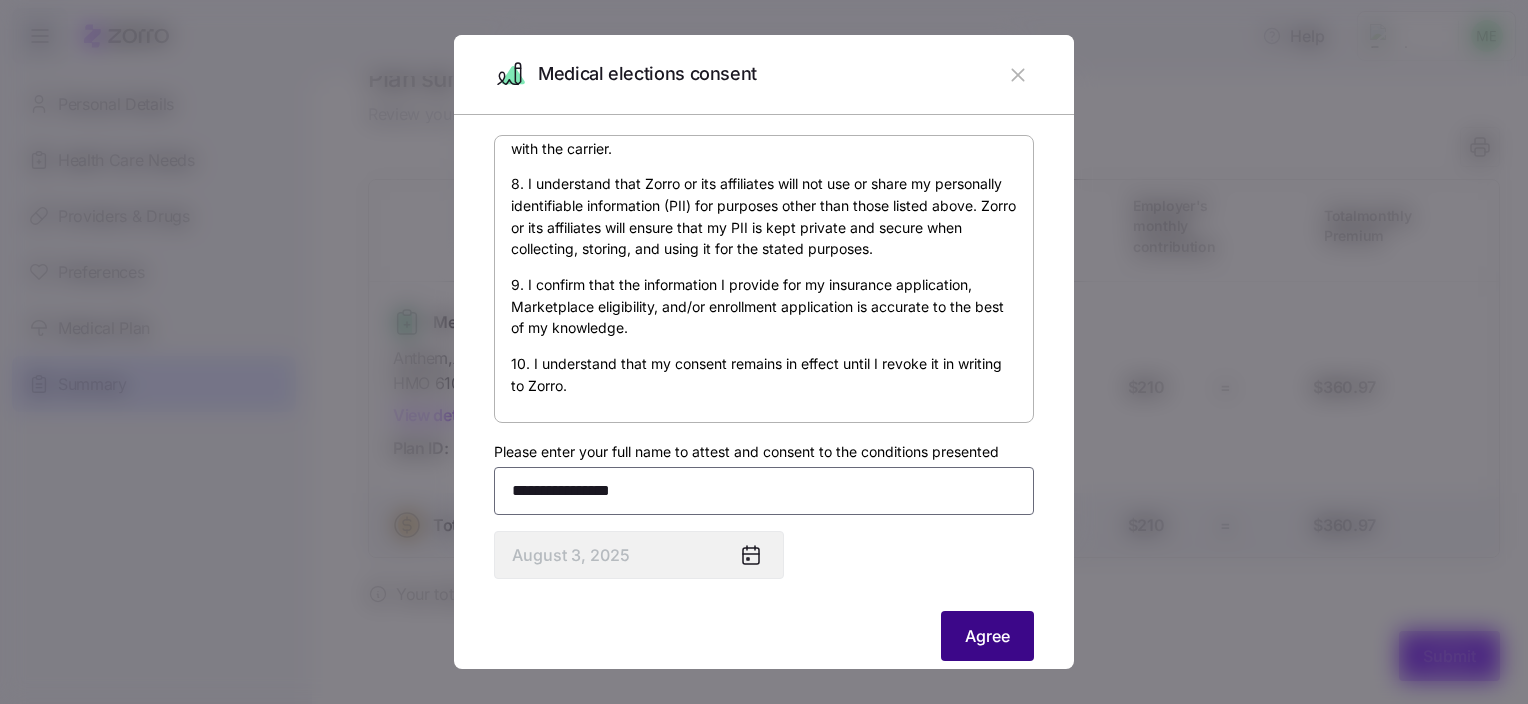 type on "**********" 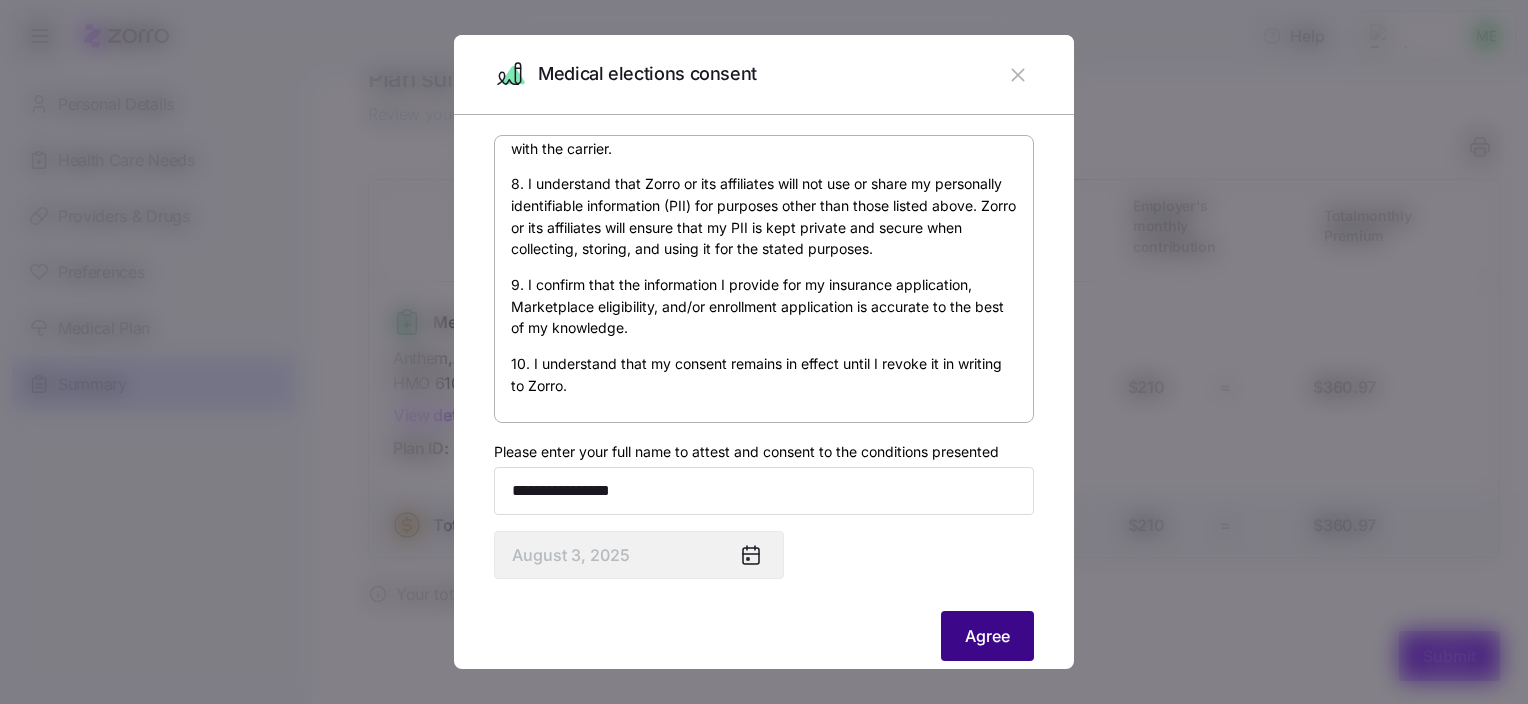 click on "Agree" at bounding box center [987, 636] 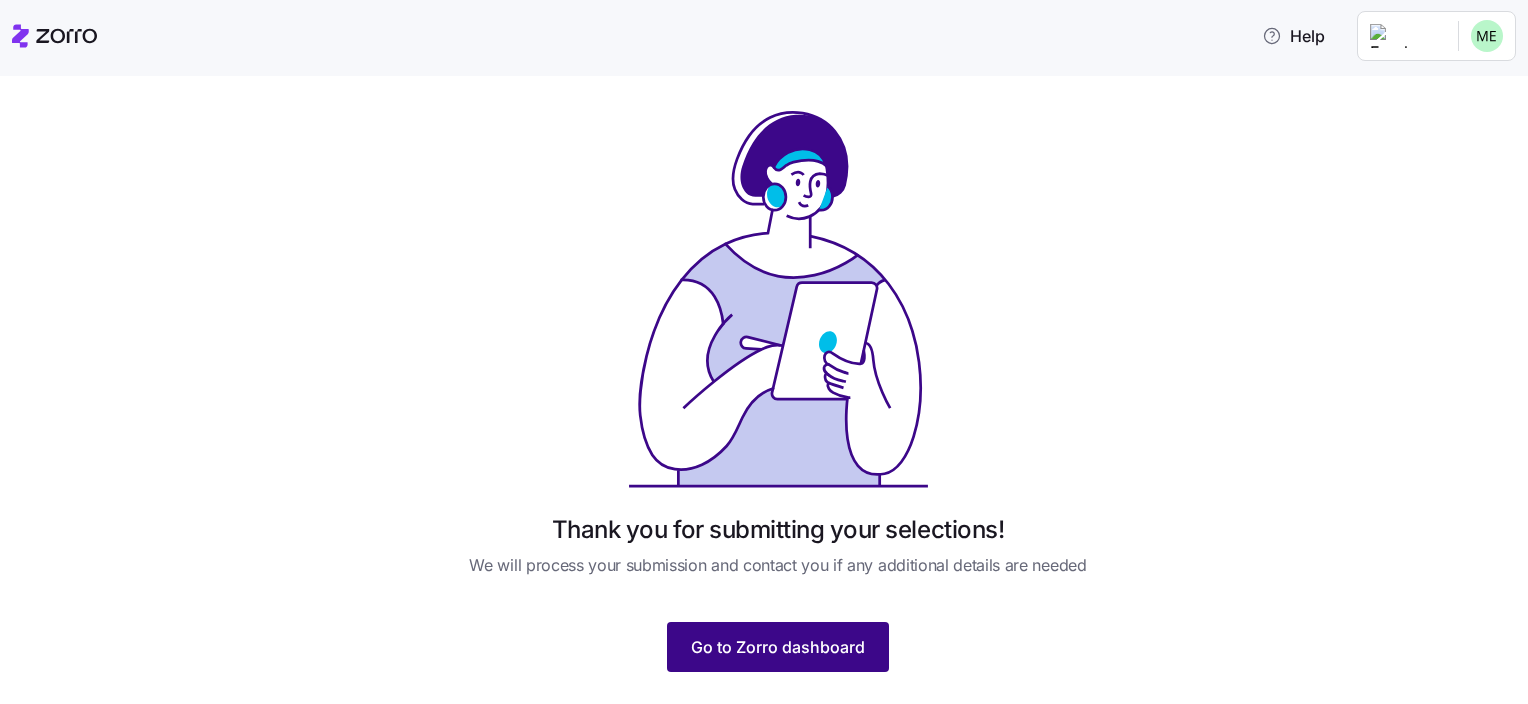 click on "Go to Zorro dashboard" at bounding box center [778, 647] 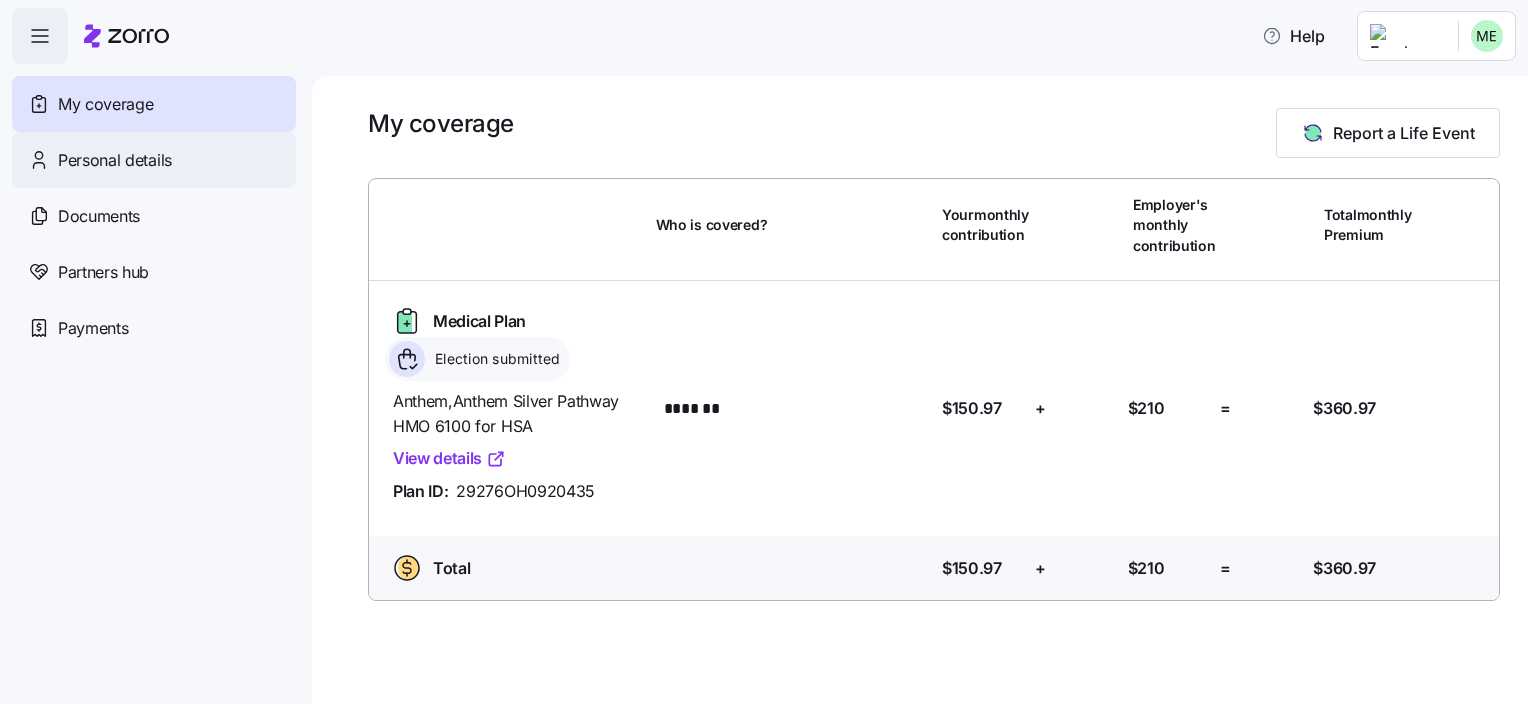 click on "Personal details" at bounding box center [154, 160] 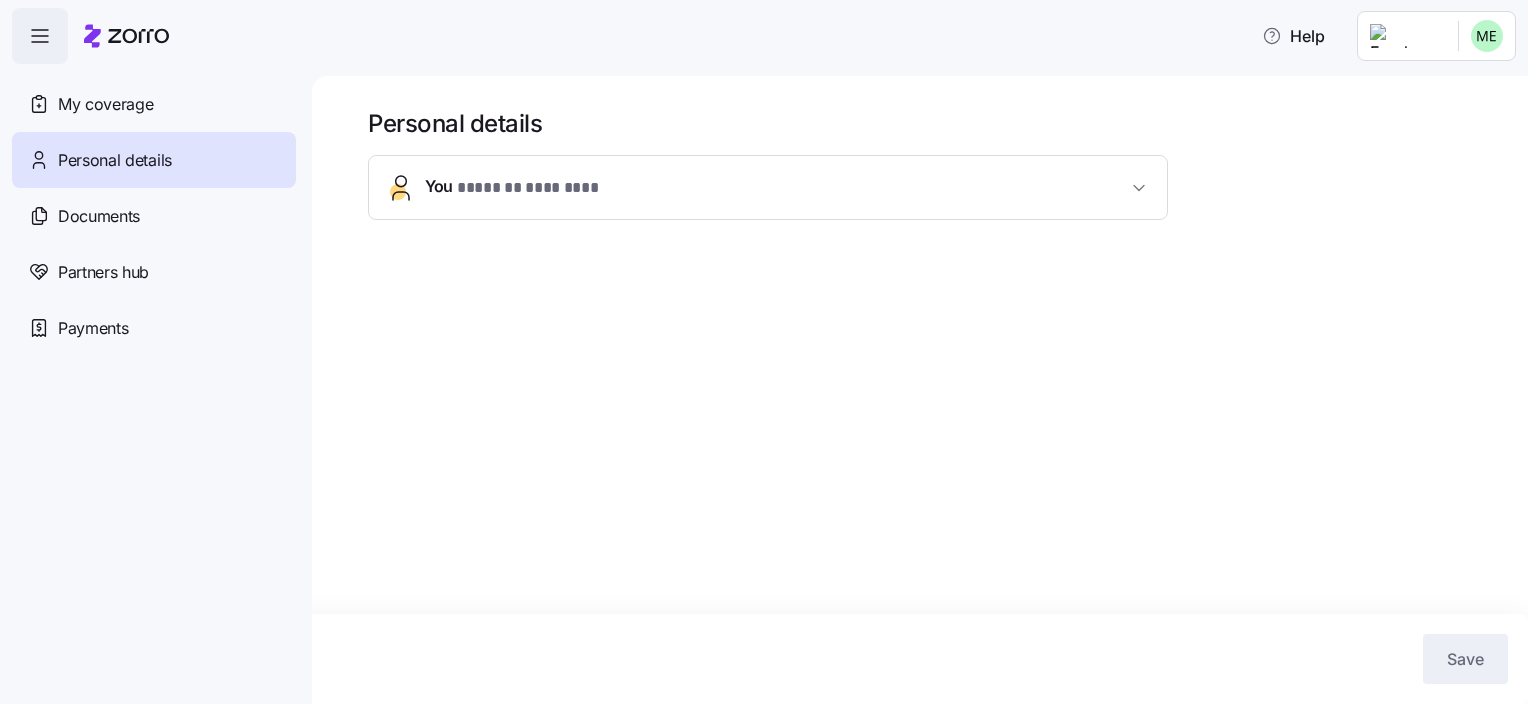click on "You * *******   ******** *" at bounding box center [768, 187] 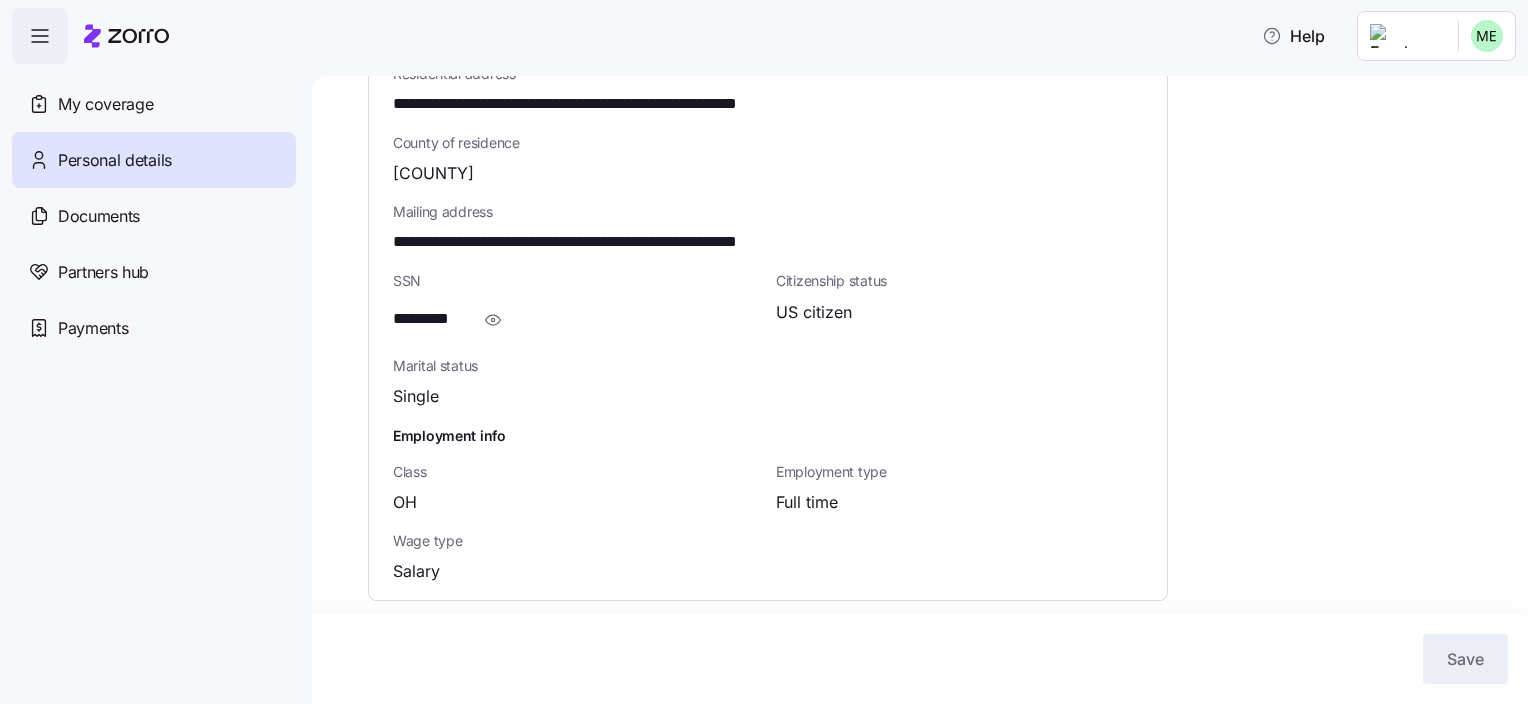 scroll, scrollTop: 639, scrollLeft: 0, axis: vertical 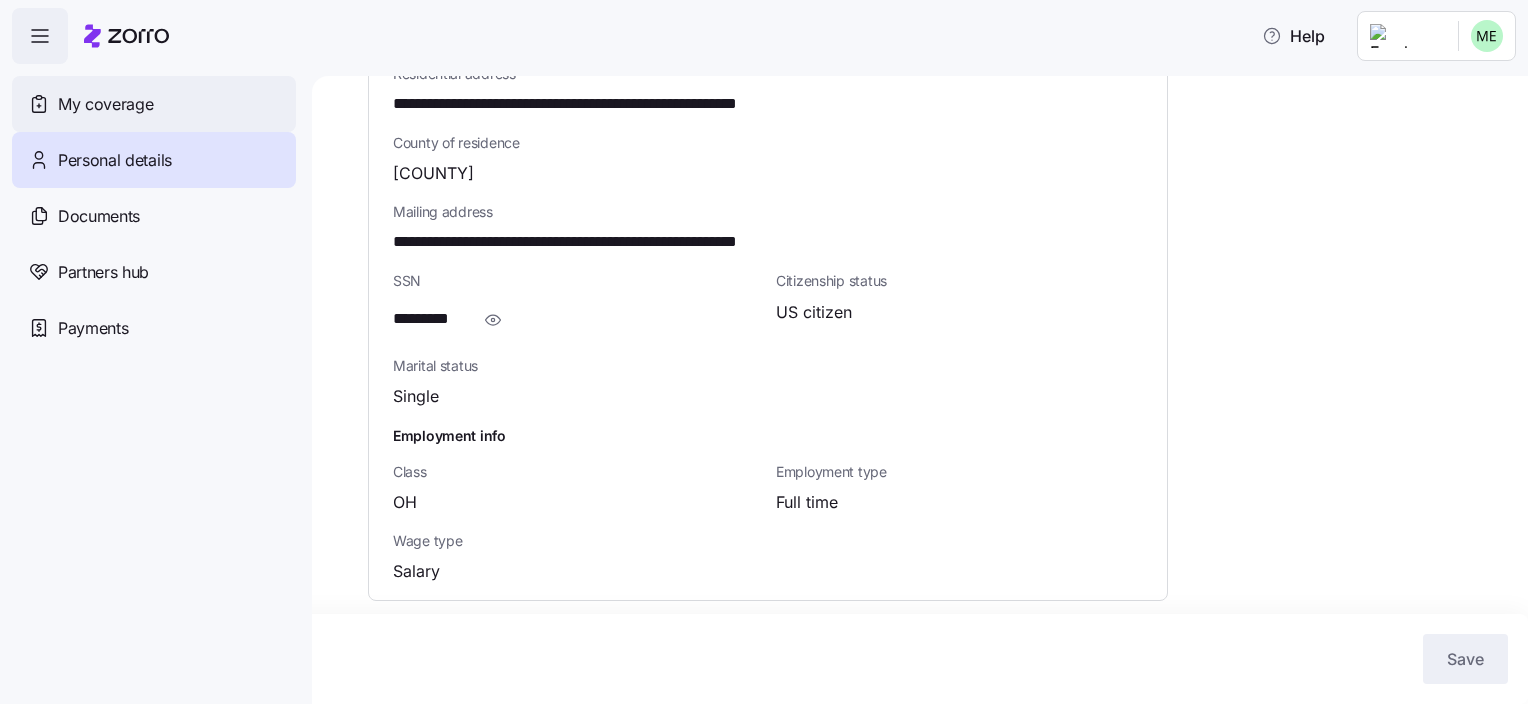 click on "My coverage" at bounding box center (105, 104) 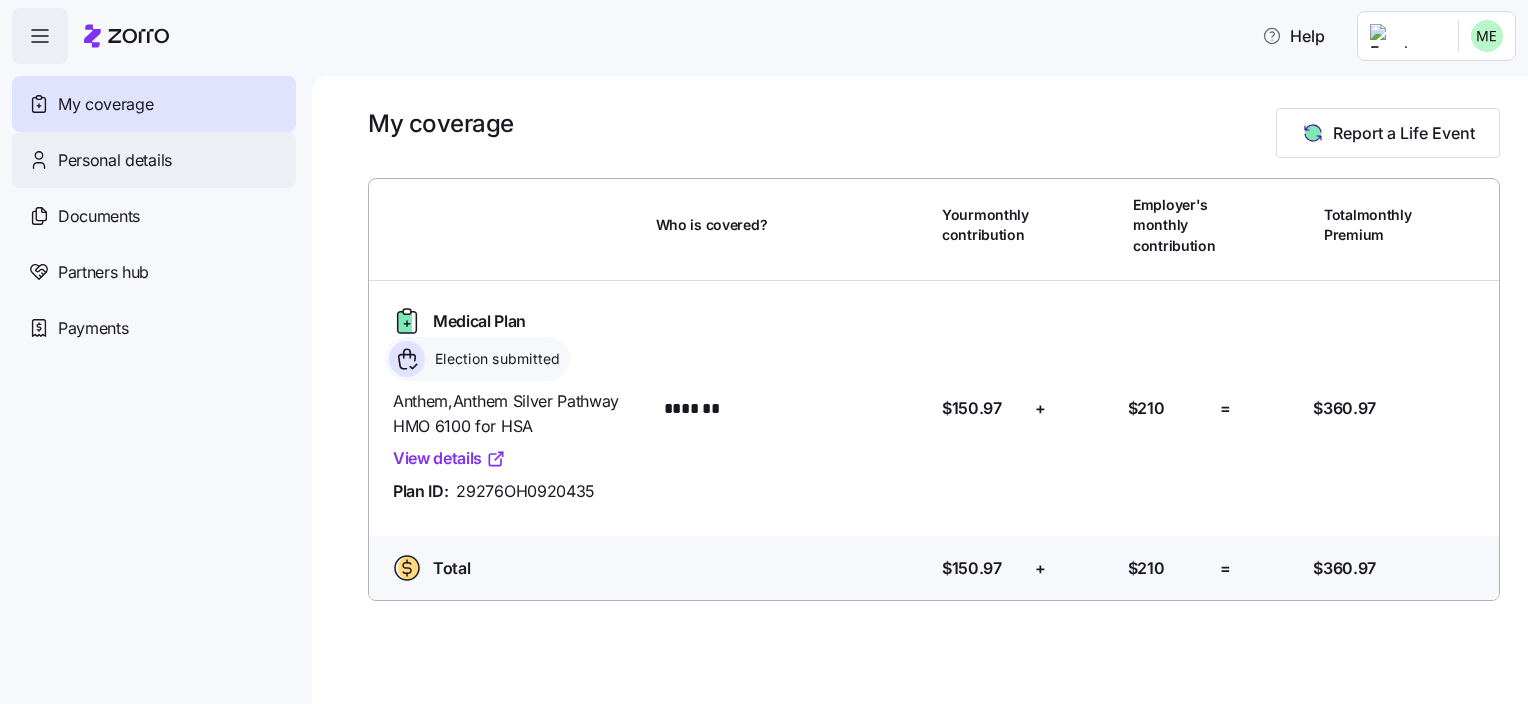 click on "Personal details" at bounding box center [154, 160] 